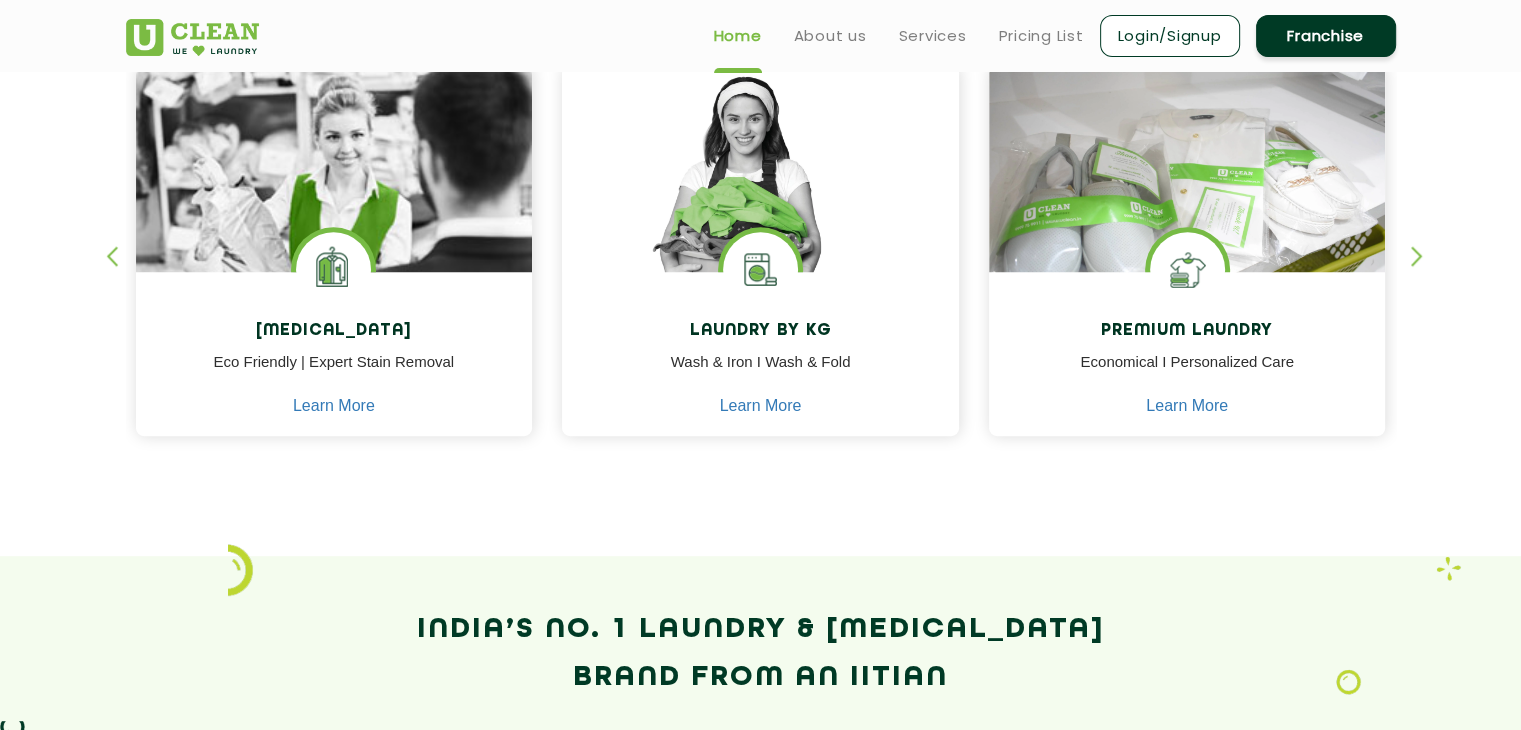 scroll, scrollTop: 900, scrollLeft: 0, axis: vertical 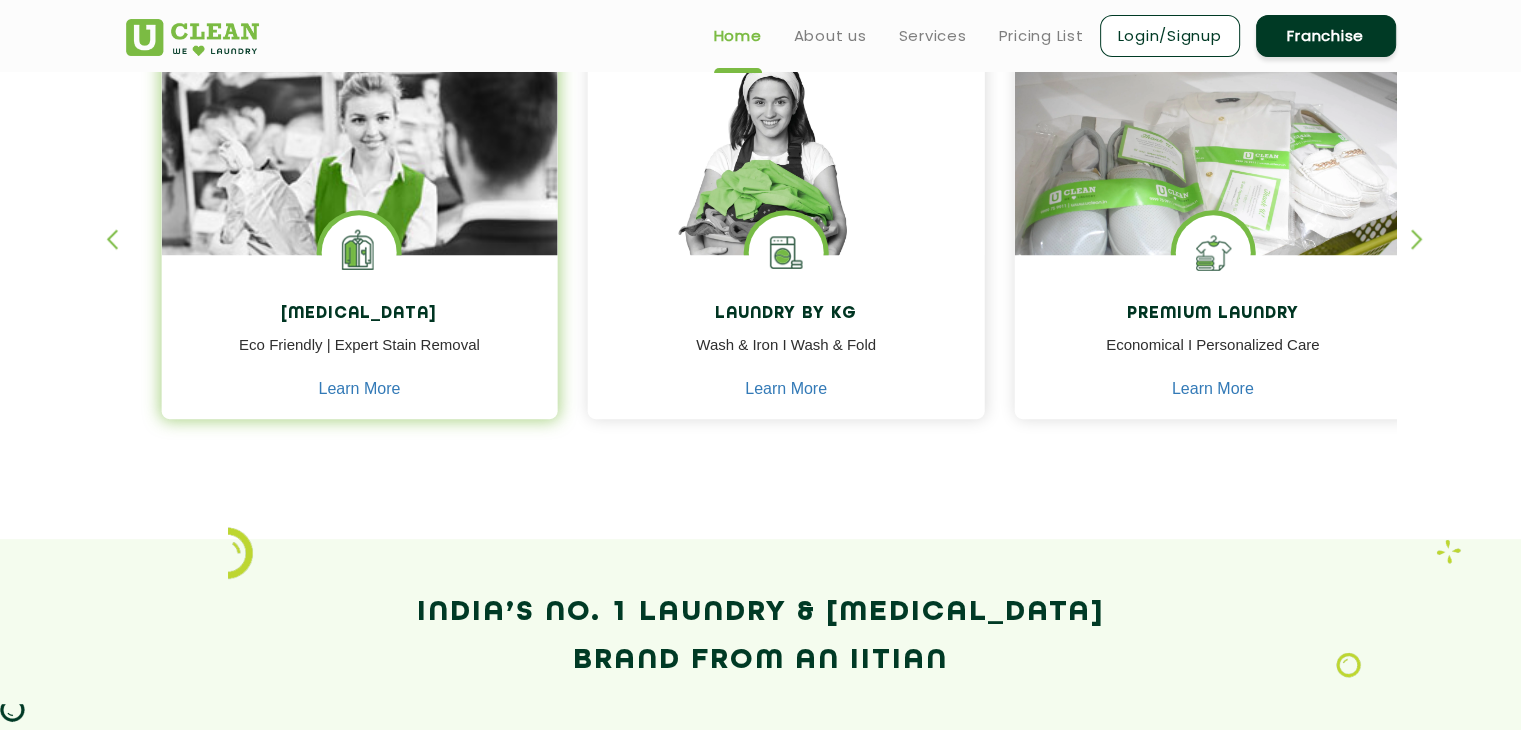 drag, startPoint x: 264, startPoint y: 302, endPoint x: 344, endPoint y: 307, distance: 80.1561 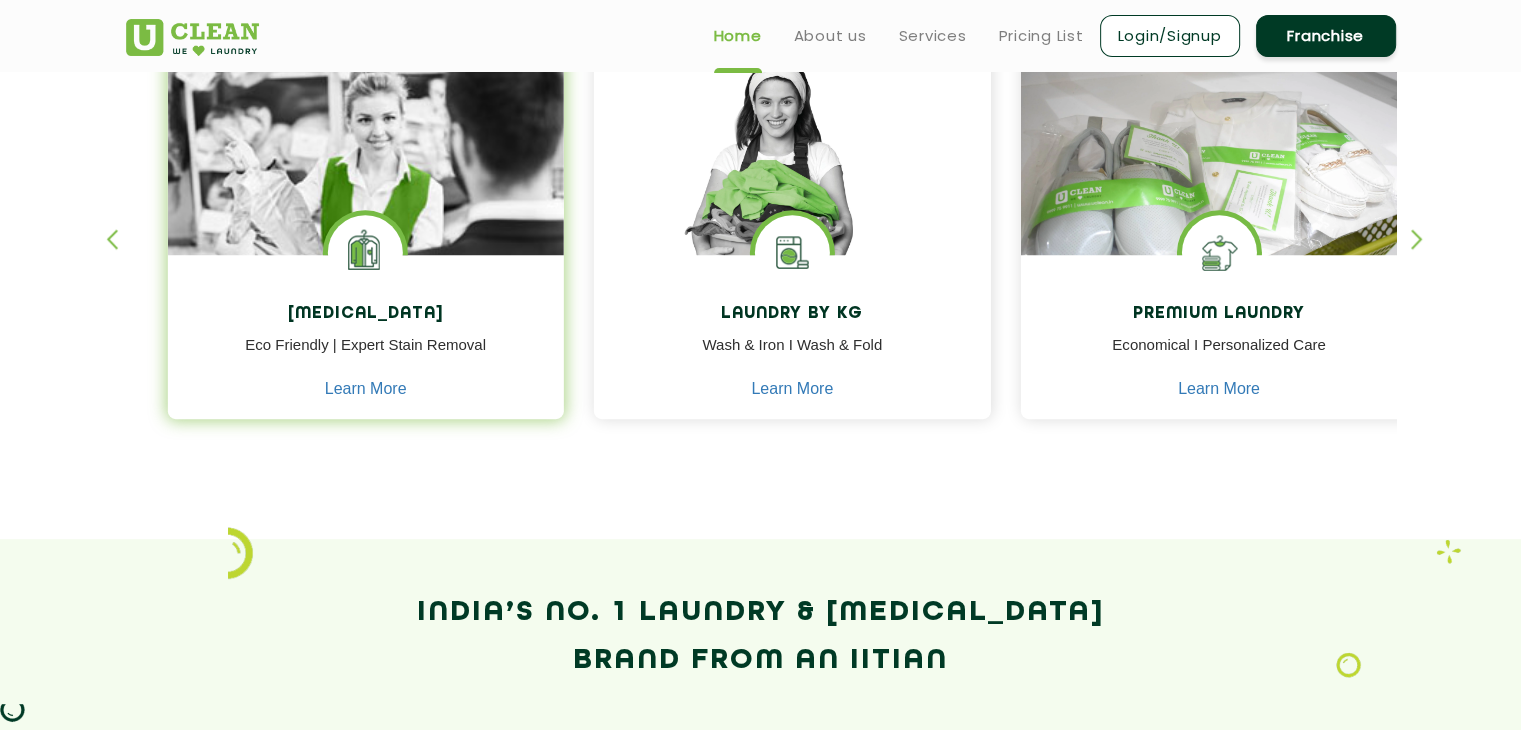 drag, startPoint x: 266, startPoint y: 312, endPoint x: 425, endPoint y: 318, distance: 159.11317 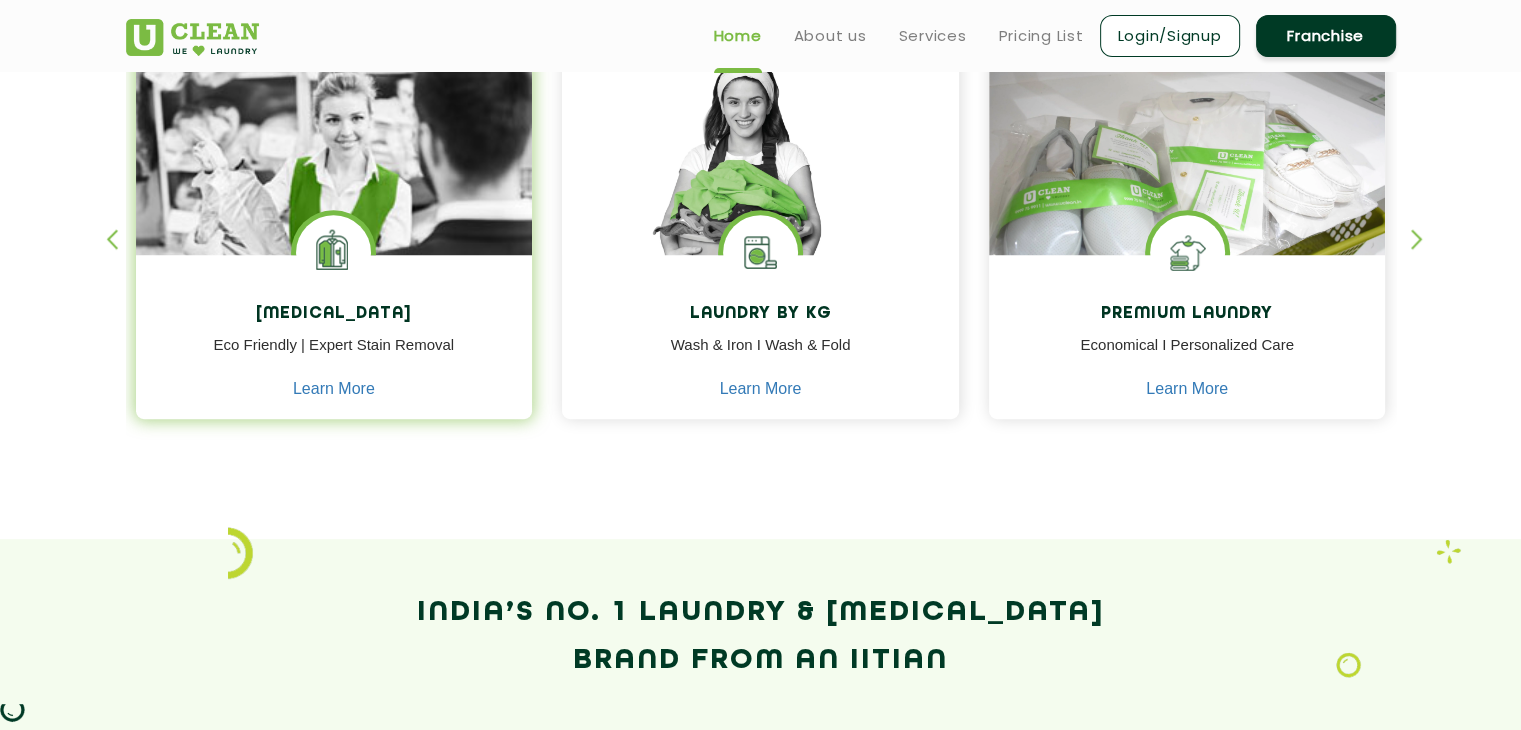 click on "[MEDICAL_DATA]" at bounding box center [334, 314] 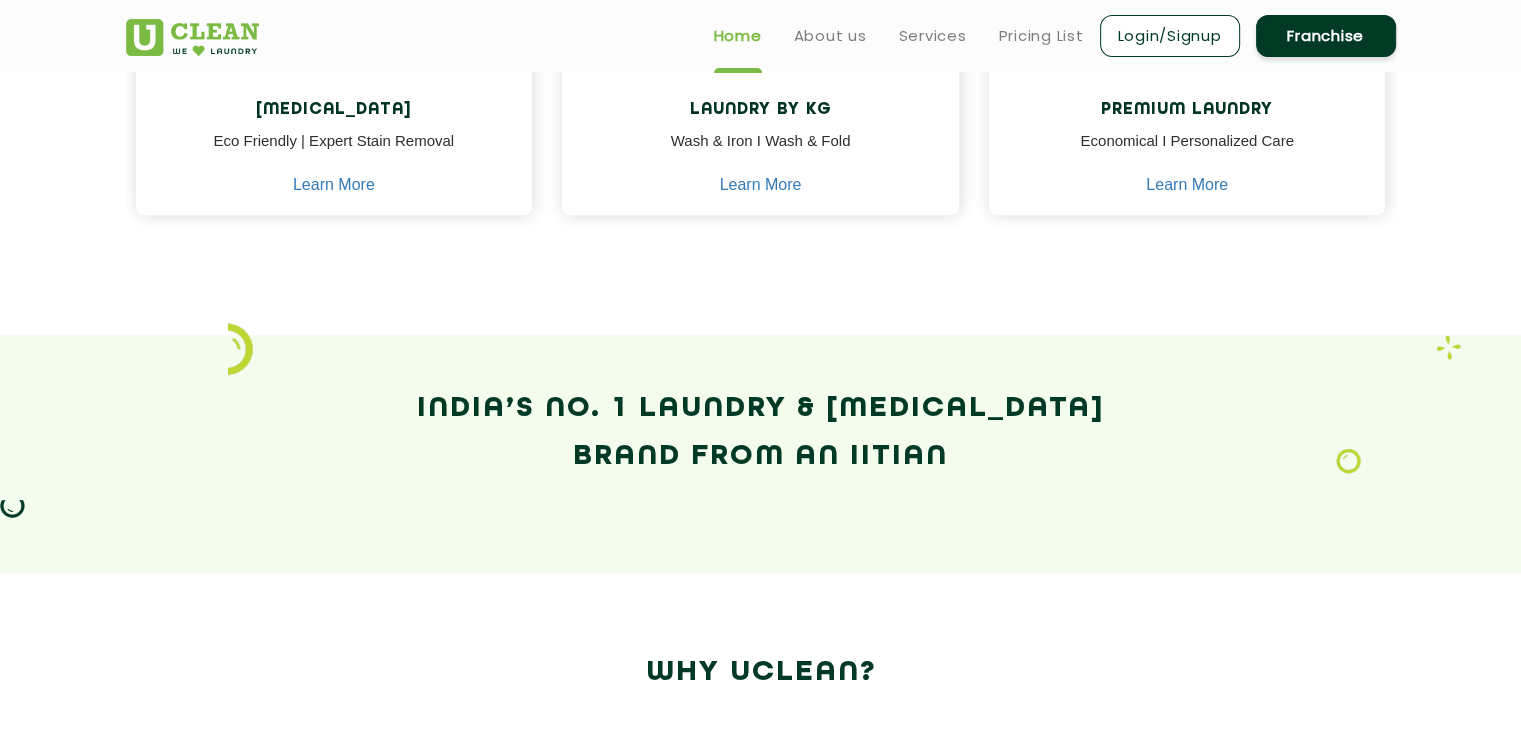 scroll, scrollTop: 1100, scrollLeft: 0, axis: vertical 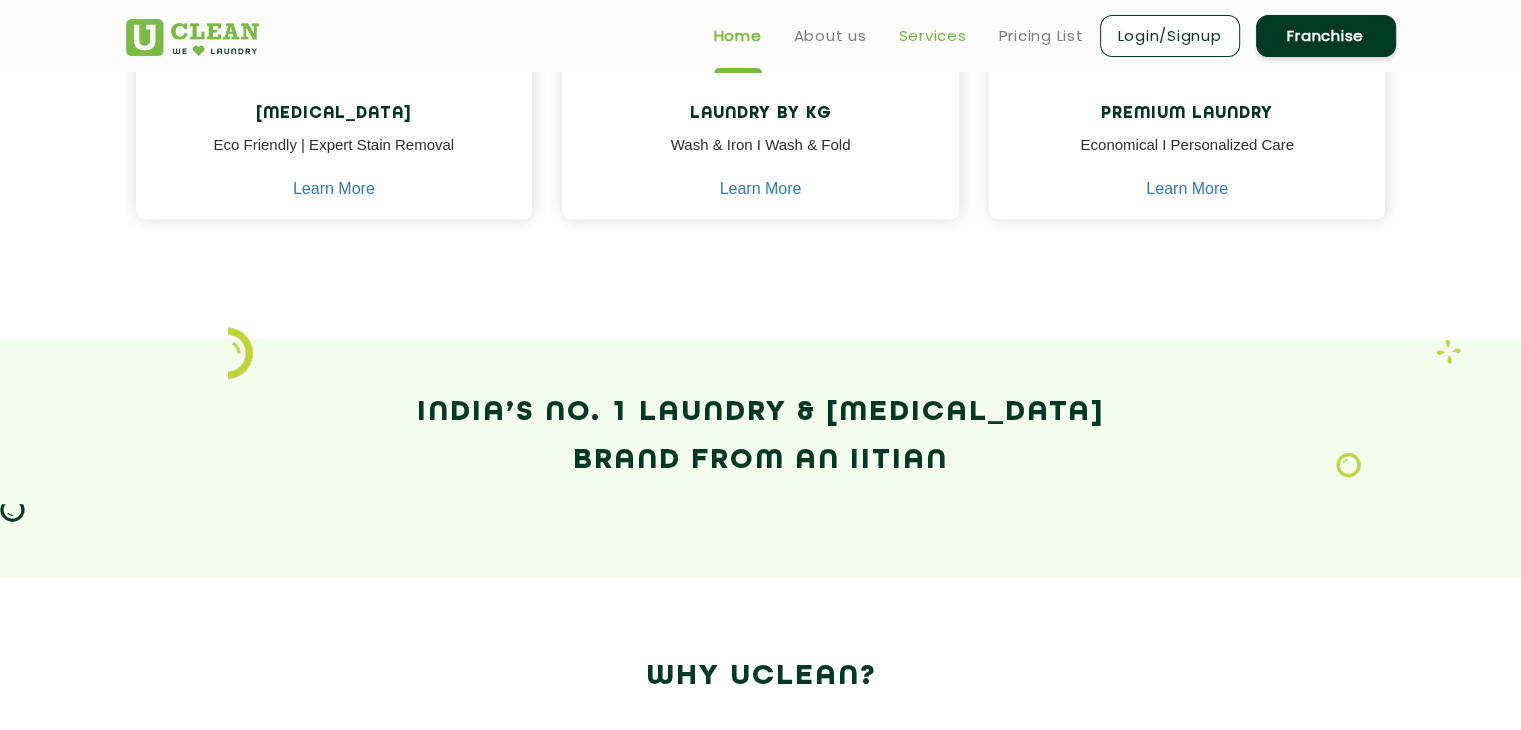click on "Services" at bounding box center [933, 36] 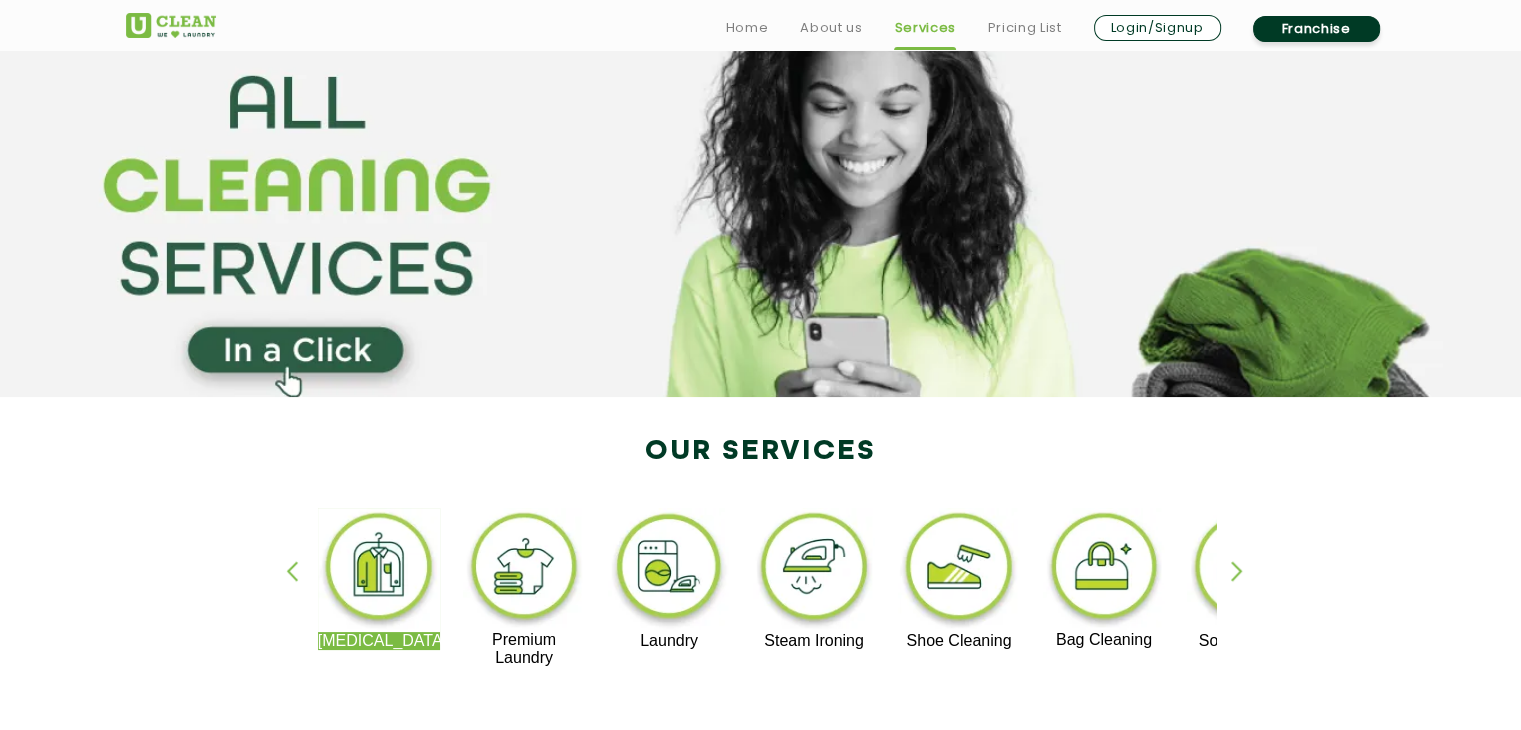 scroll, scrollTop: 400, scrollLeft: 0, axis: vertical 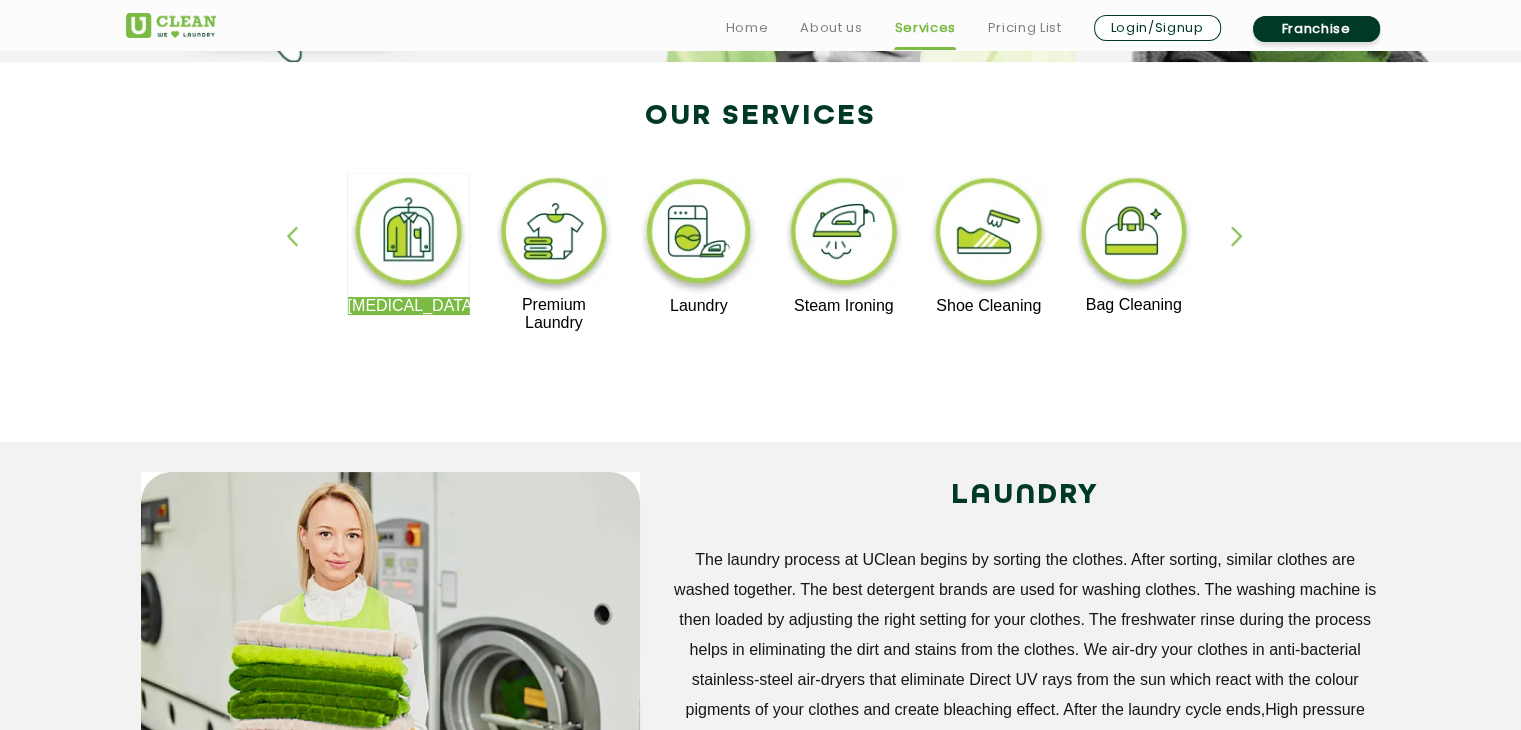 drag, startPoint x: 330, startPoint y: 302, endPoint x: 479, endPoint y: 324, distance: 150.6154 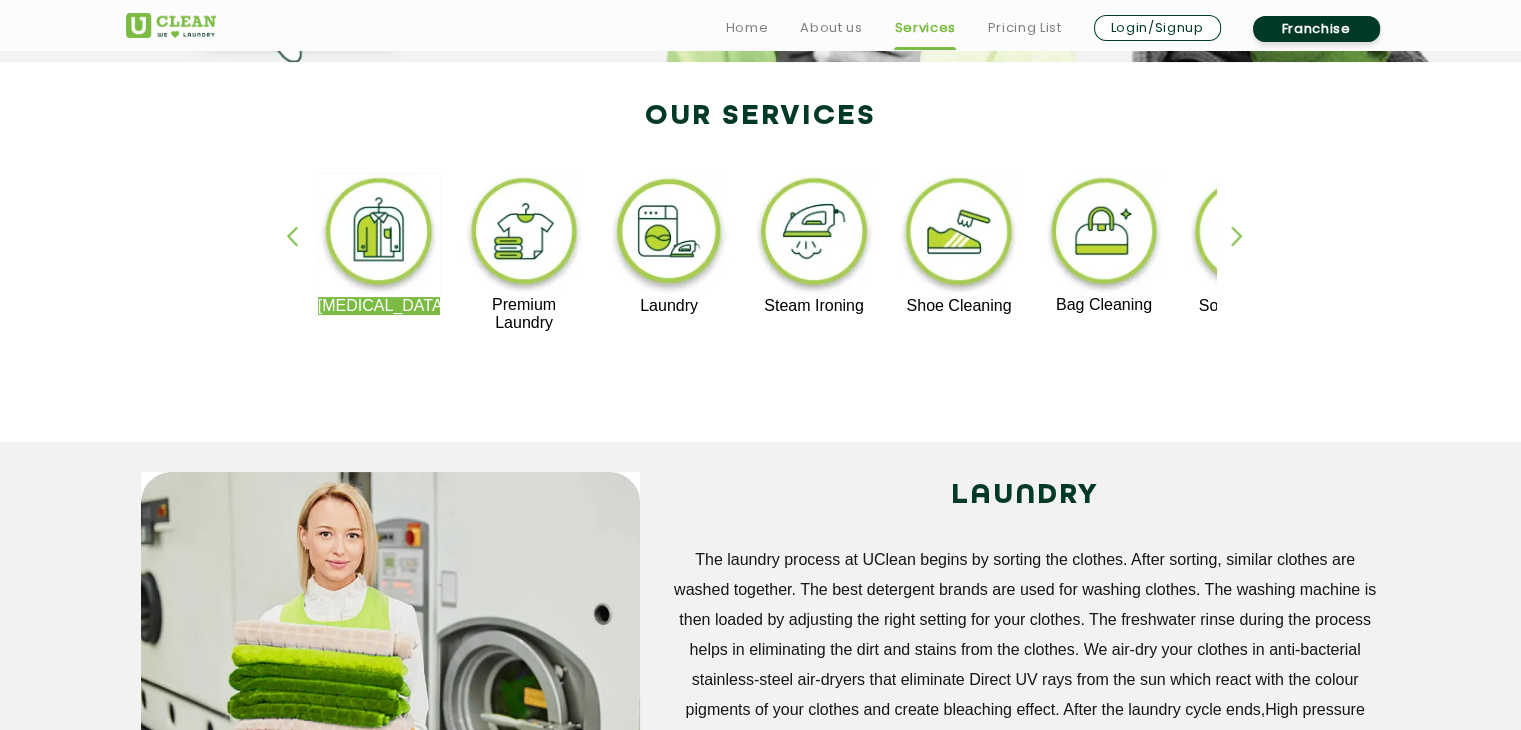 drag, startPoint x: 298, startPoint y: 299, endPoint x: 729, endPoint y: 340, distance: 432.9457 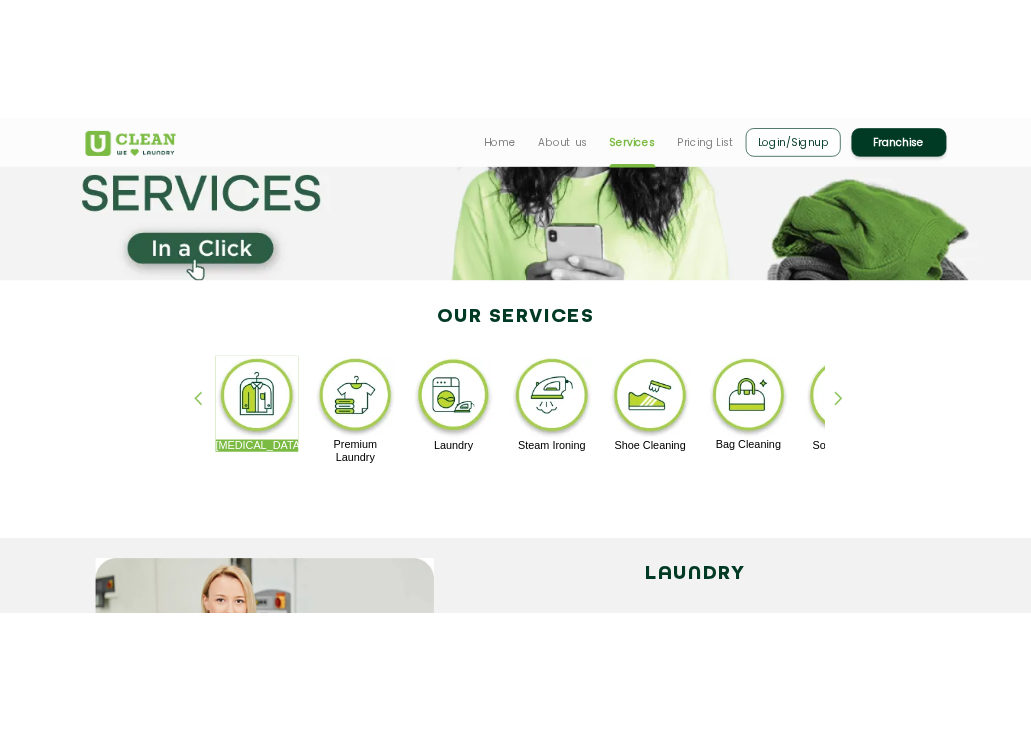 scroll, scrollTop: 200, scrollLeft: 0, axis: vertical 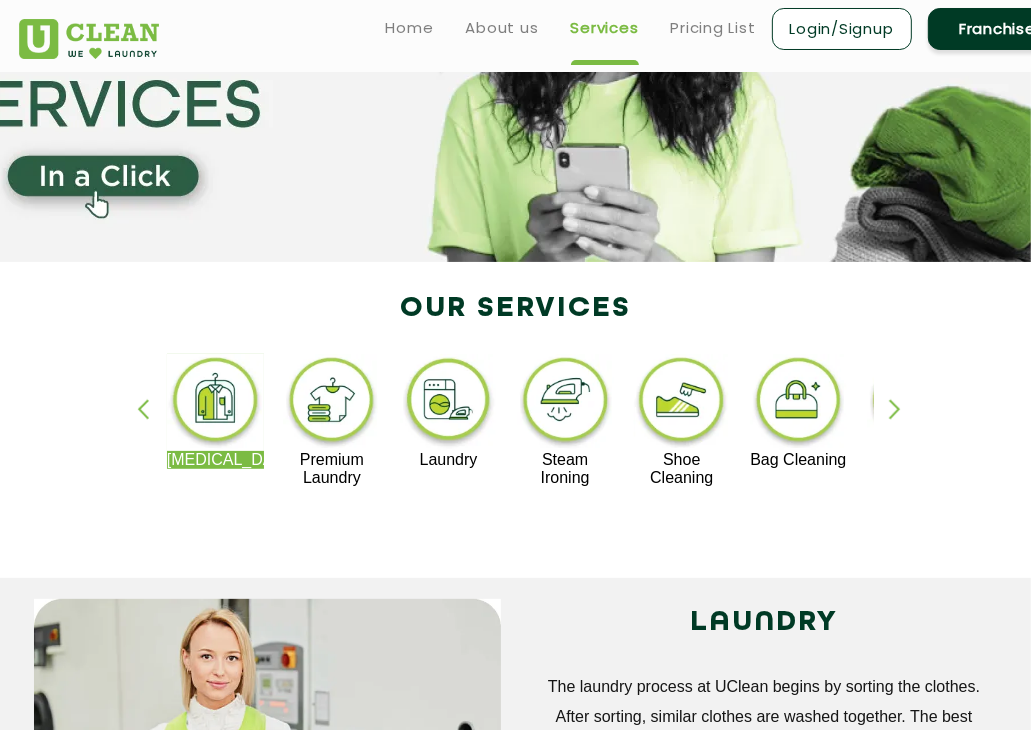 click on "[MEDICAL_DATA]" at bounding box center (215, 460) 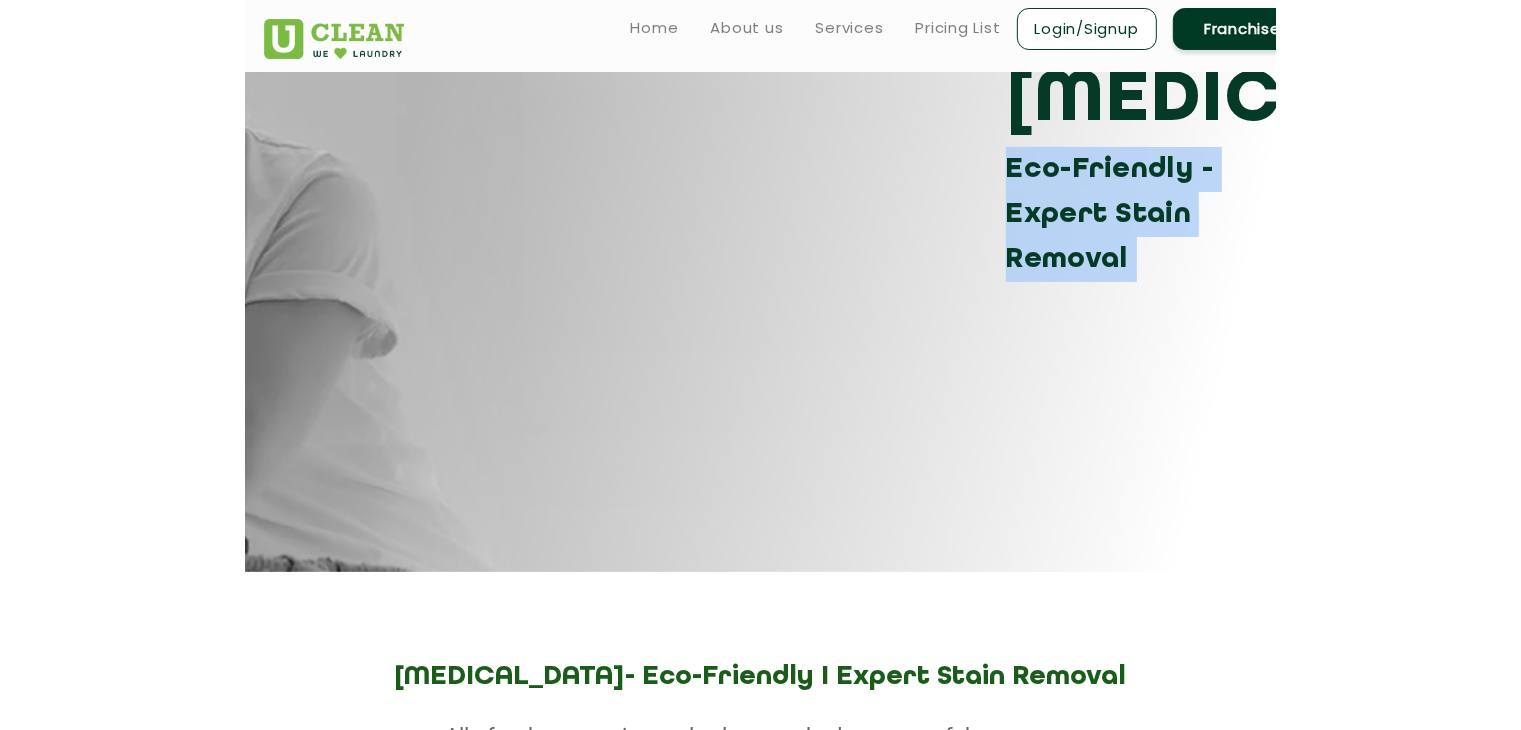 scroll, scrollTop: 0, scrollLeft: 0, axis: both 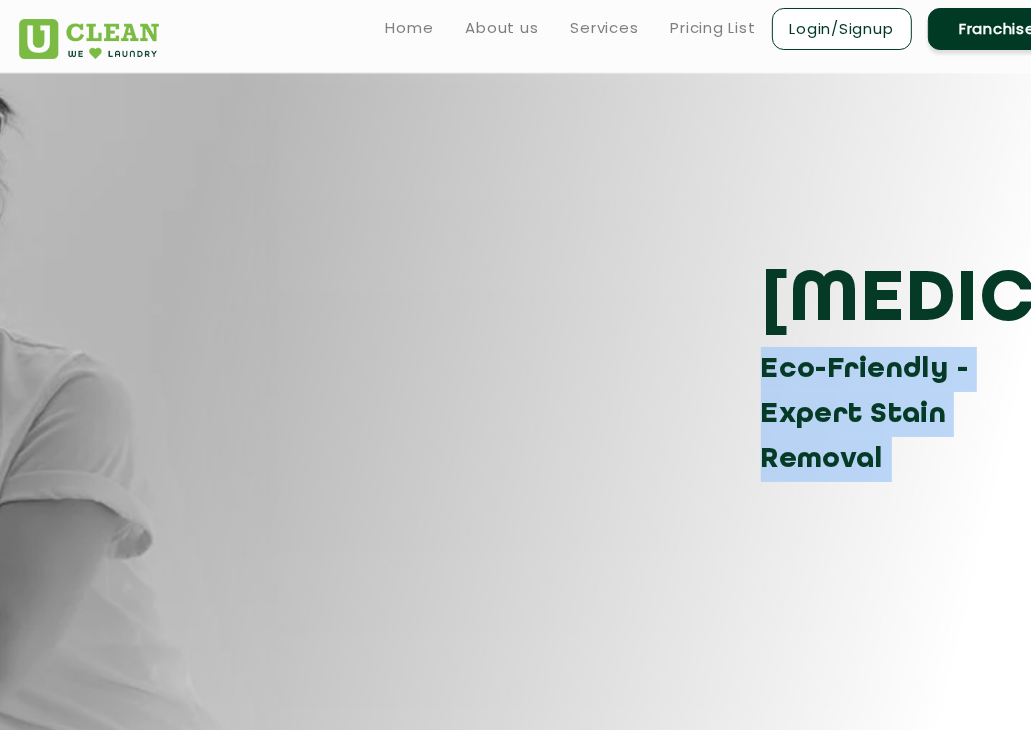 click on "[MEDICAL_DATA] Eco-Friendly - Expert Stain Removal" 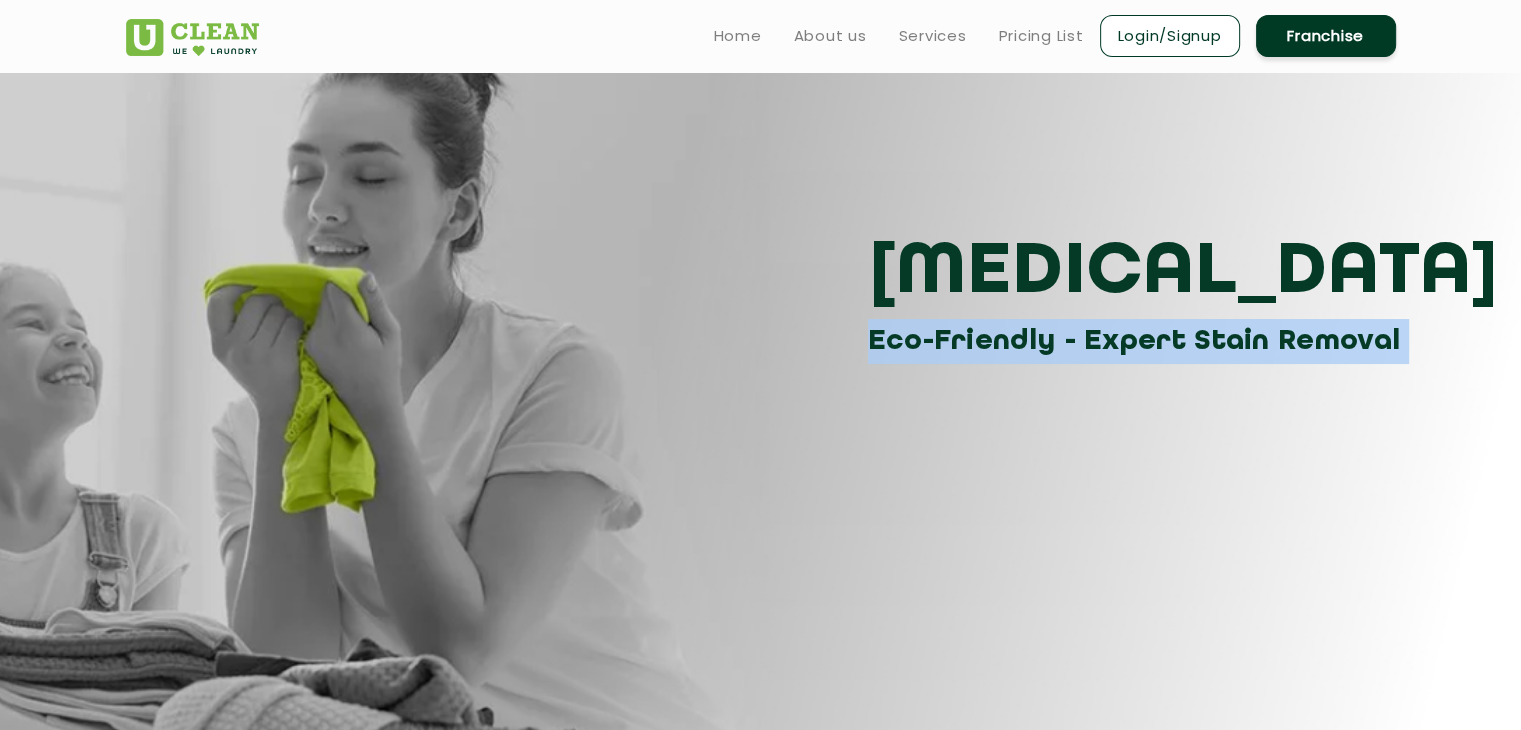 scroll, scrollTop: 0, scrollLeft: 0, axis: both 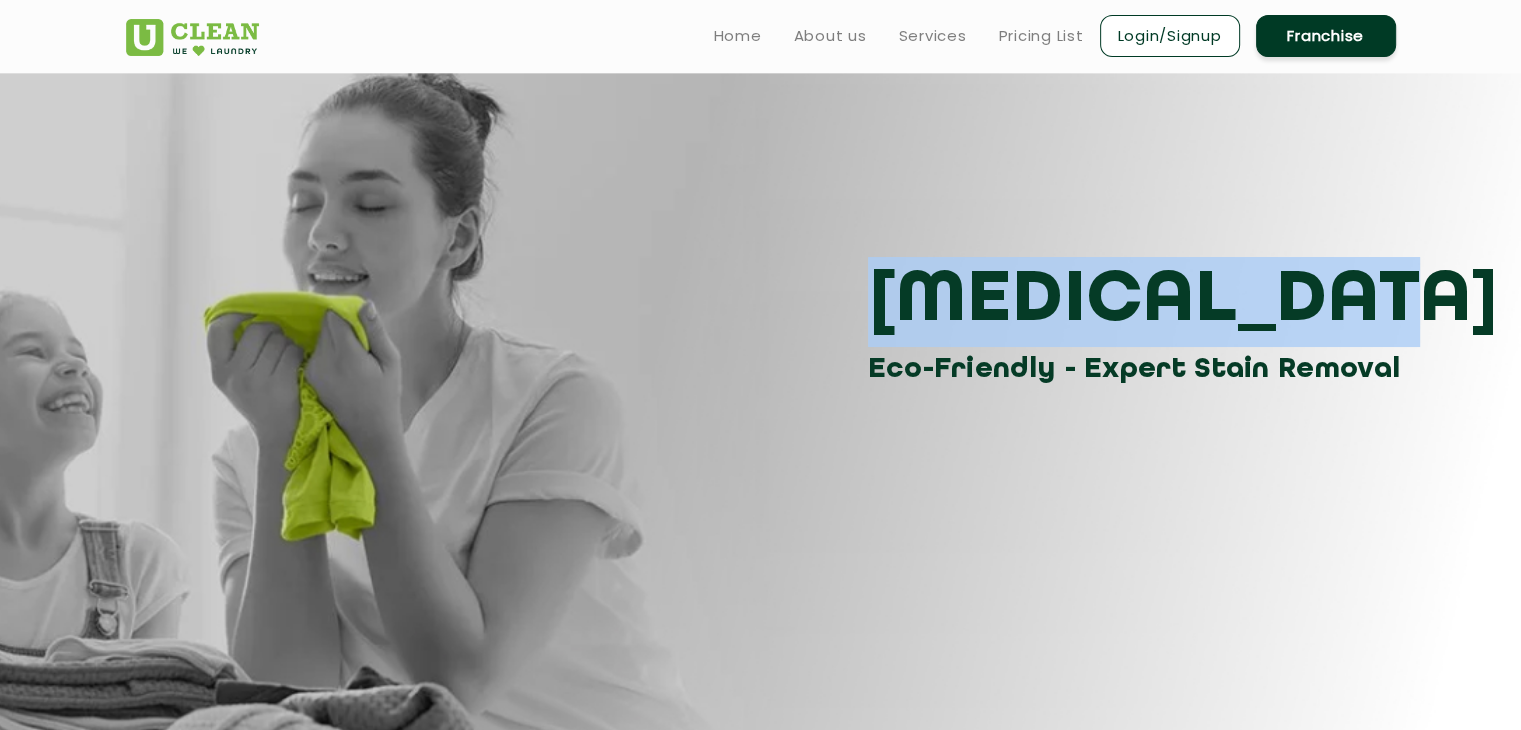 drag, startPoint x: 862, startPoint y: 305, endPoint x: 1300, endPoint y: 311, distance: 438.0411 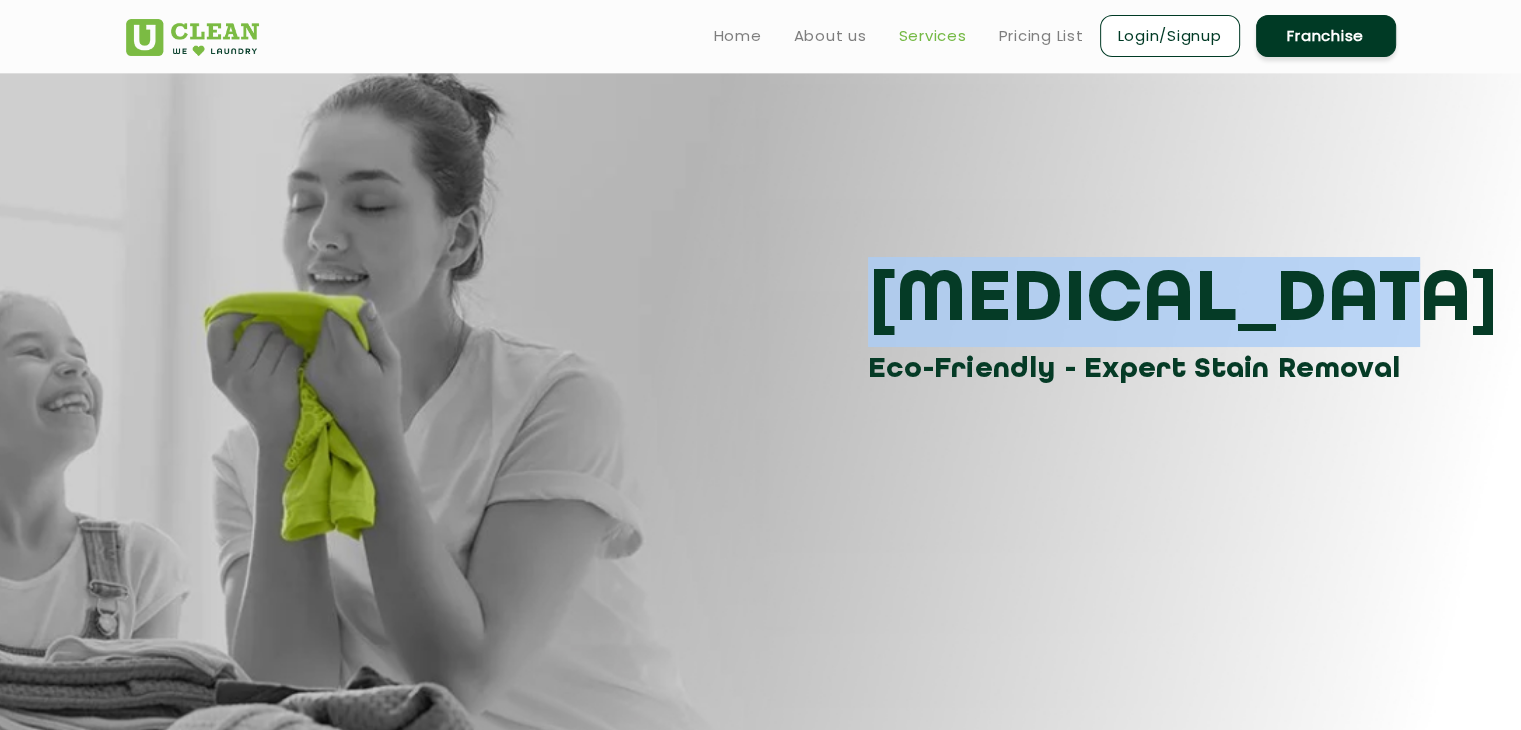 click on "Services" at bounding box center [933, 36] 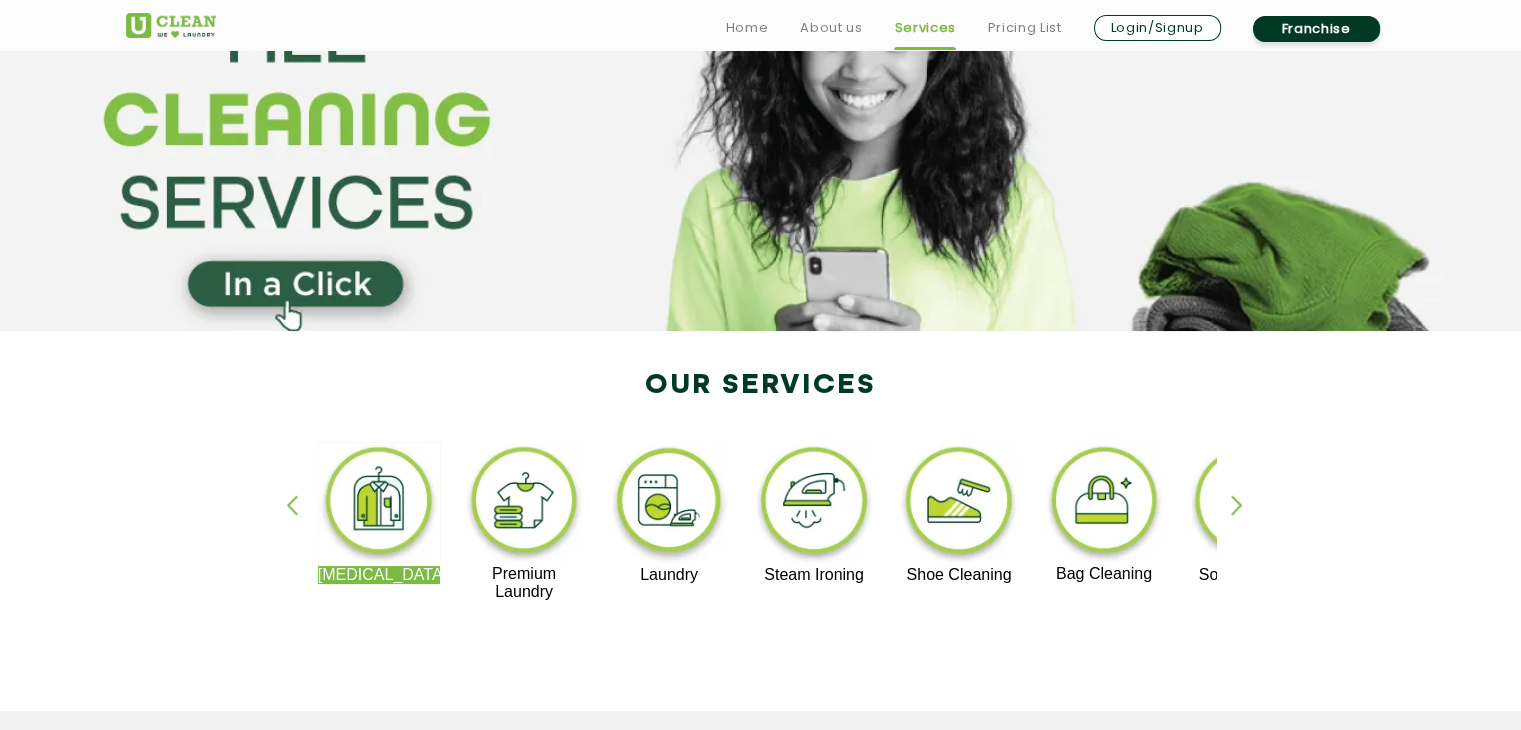 scroll, scrollTop: 200, scrollLeft: 0, axis: vertical 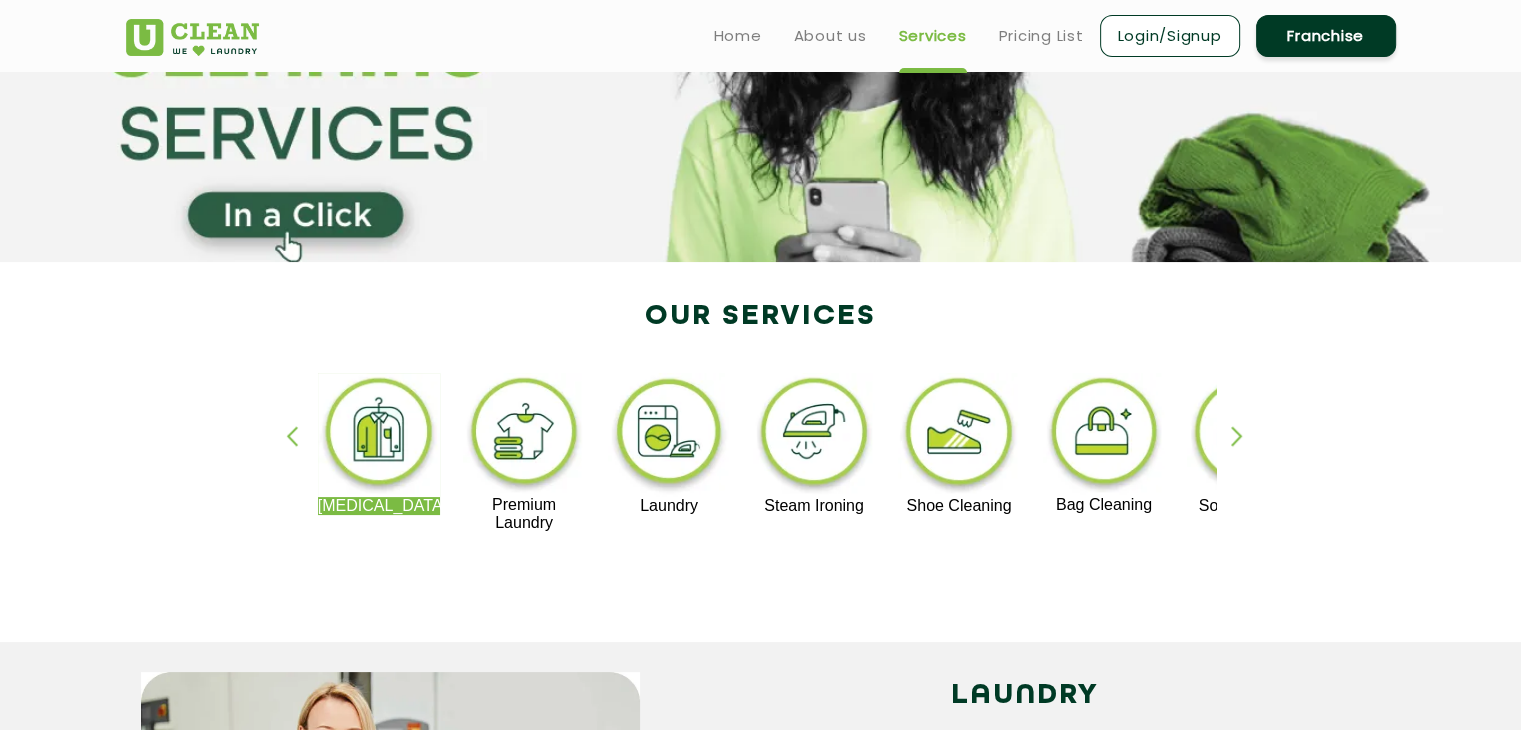 click at bounding box center [524, 434] 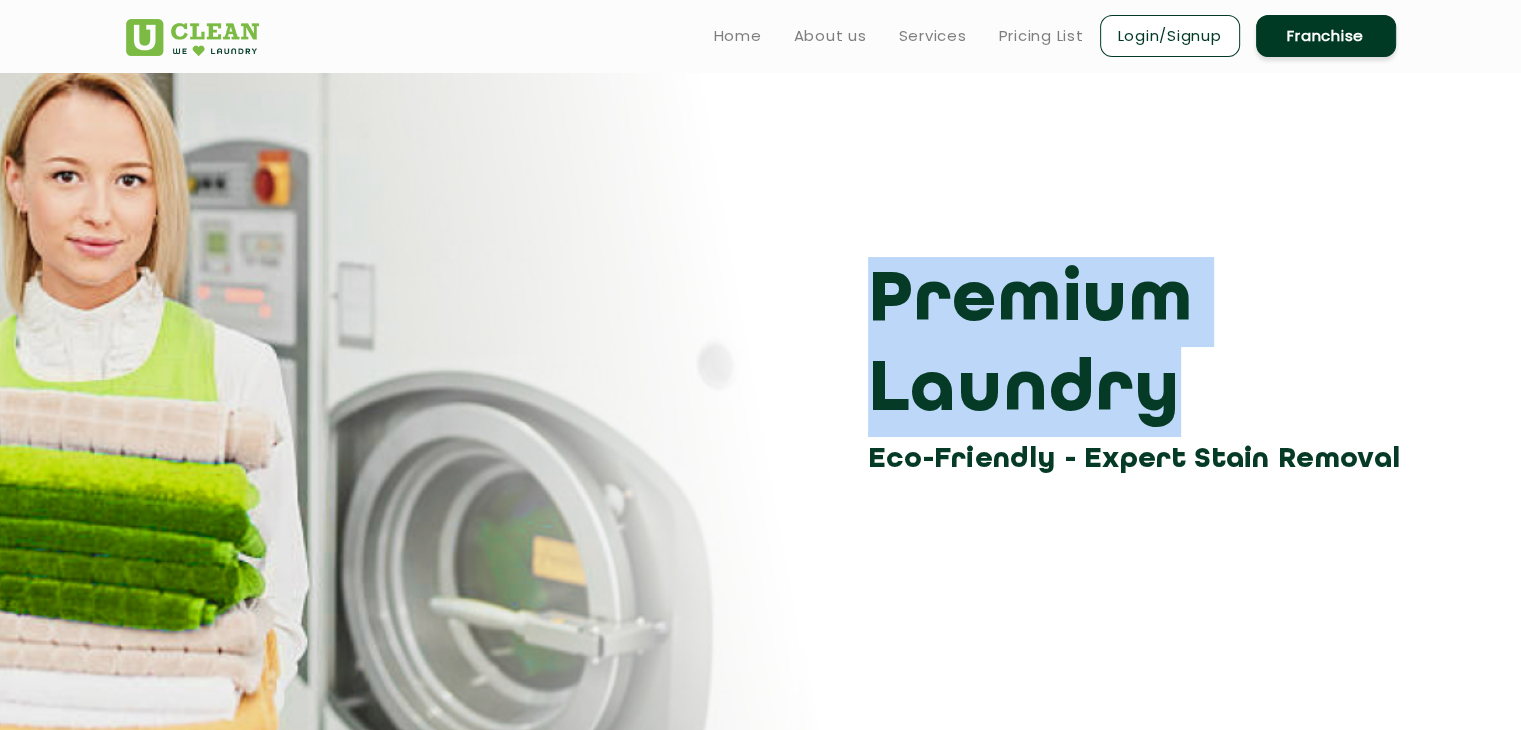 drag, startPoint x: 841, startPoint y: 292, endPoint x: 1205, endPoint y: 429, distance: 388.928 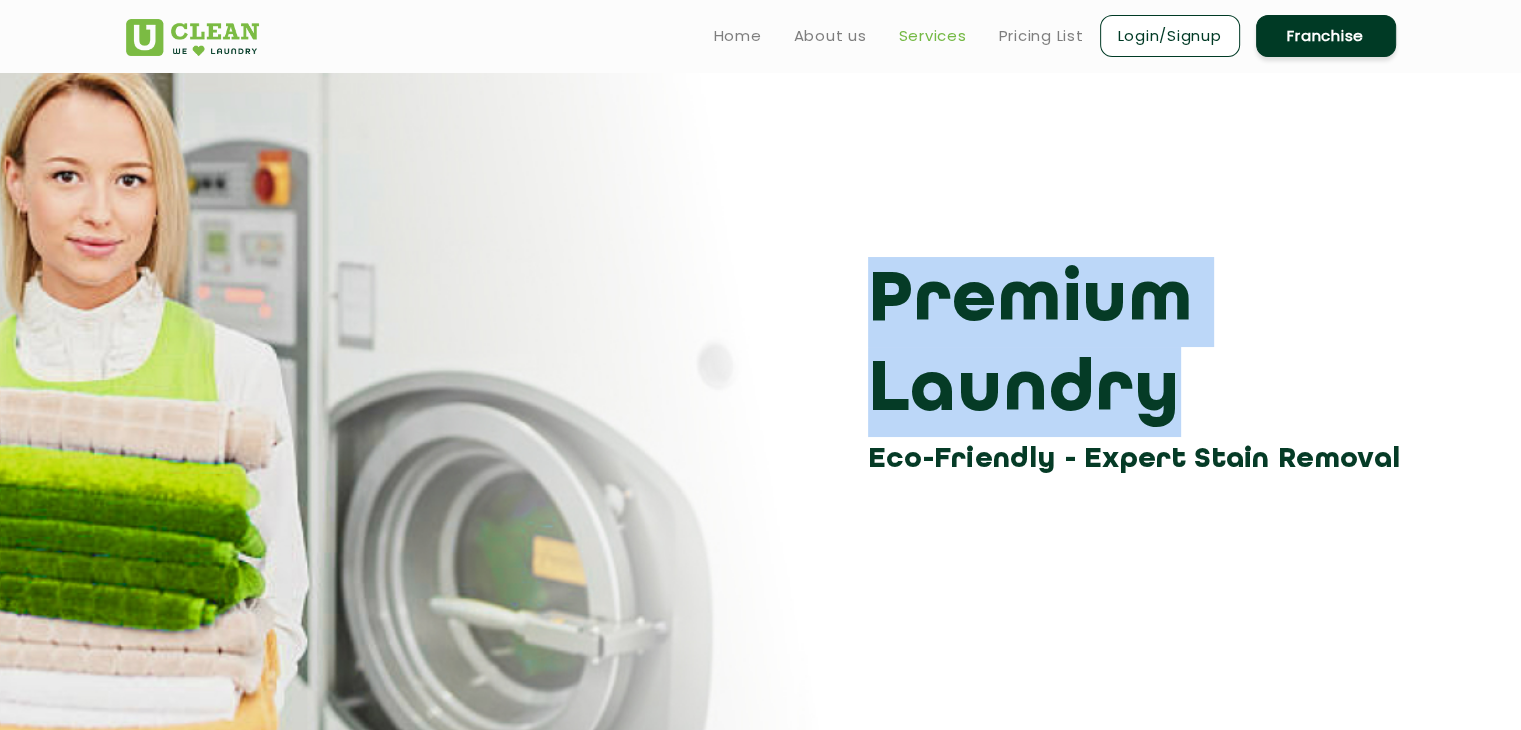 click on "Services" at bounding box center [933, 36] 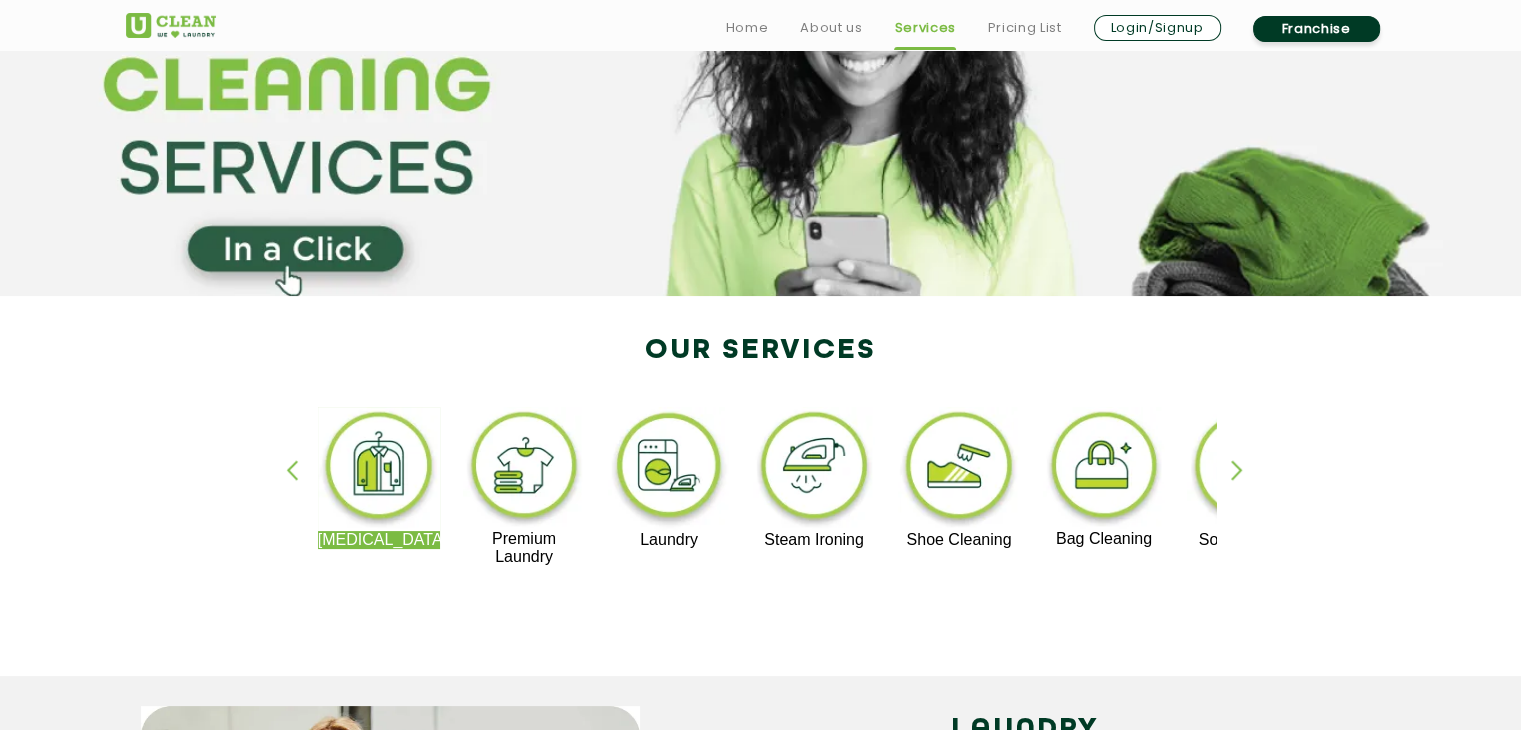 scroll, scrollTop: 200, scrollLeft: 0, axis: vertical 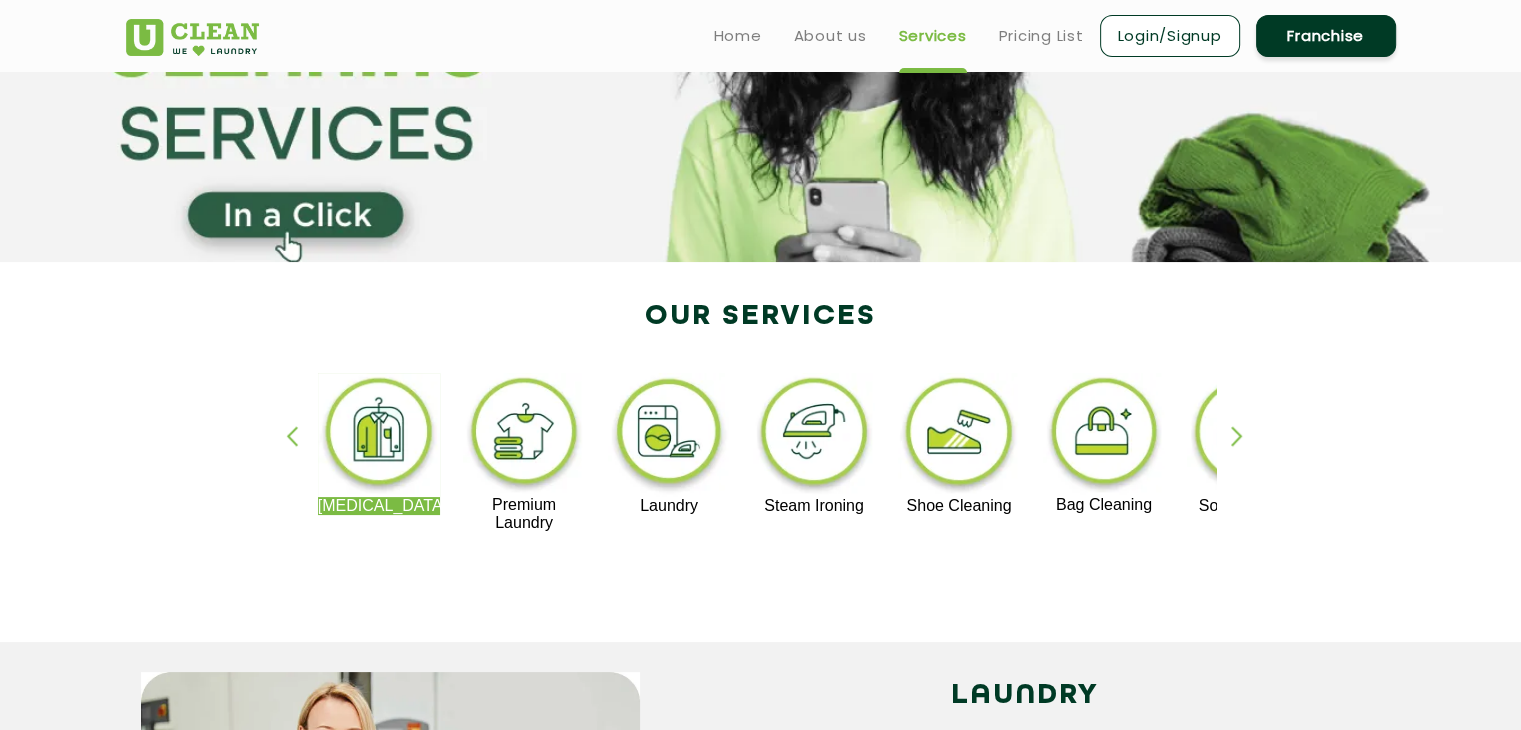 click at bounding box center [669, 435] 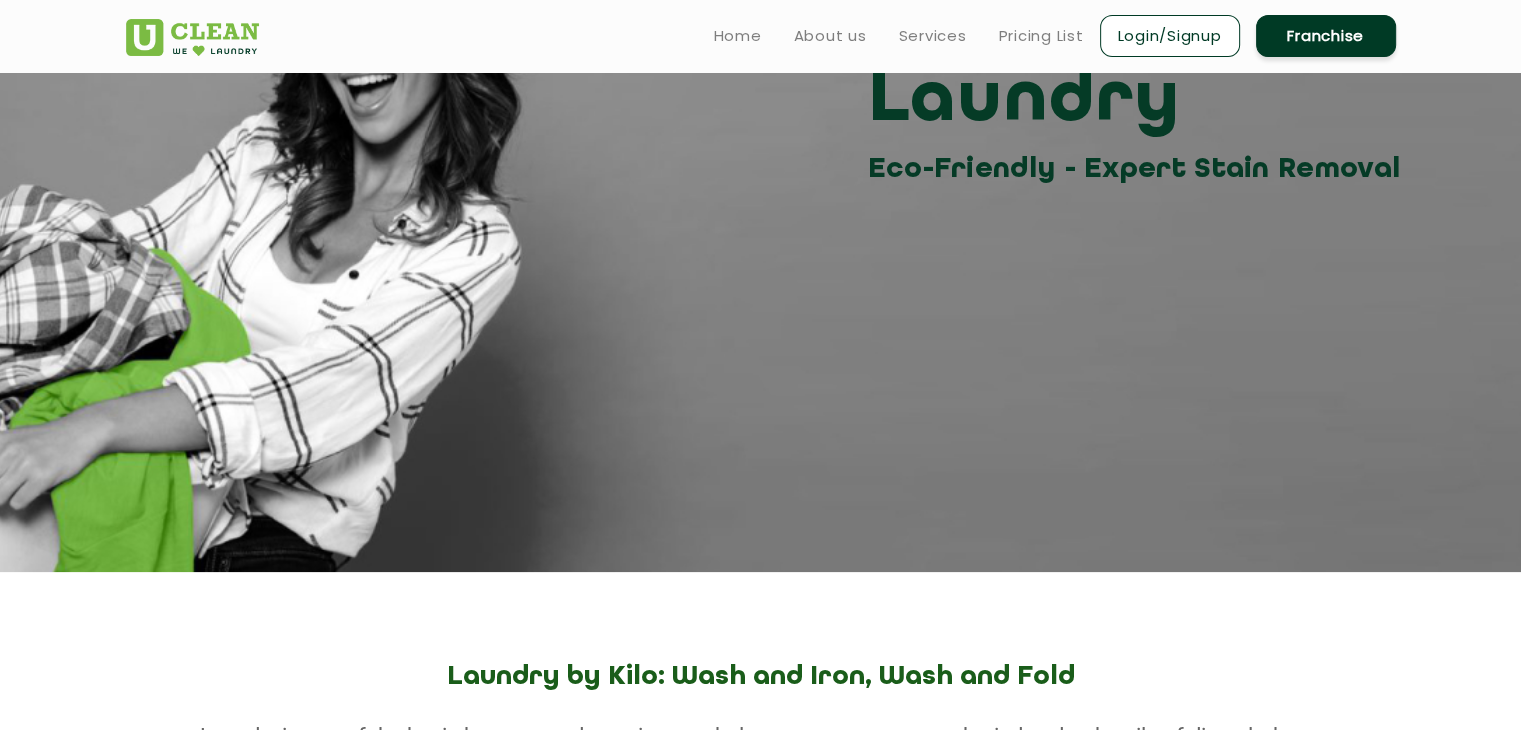 scroll, scrollTop: 0, scrollLeft: 0, axis: both 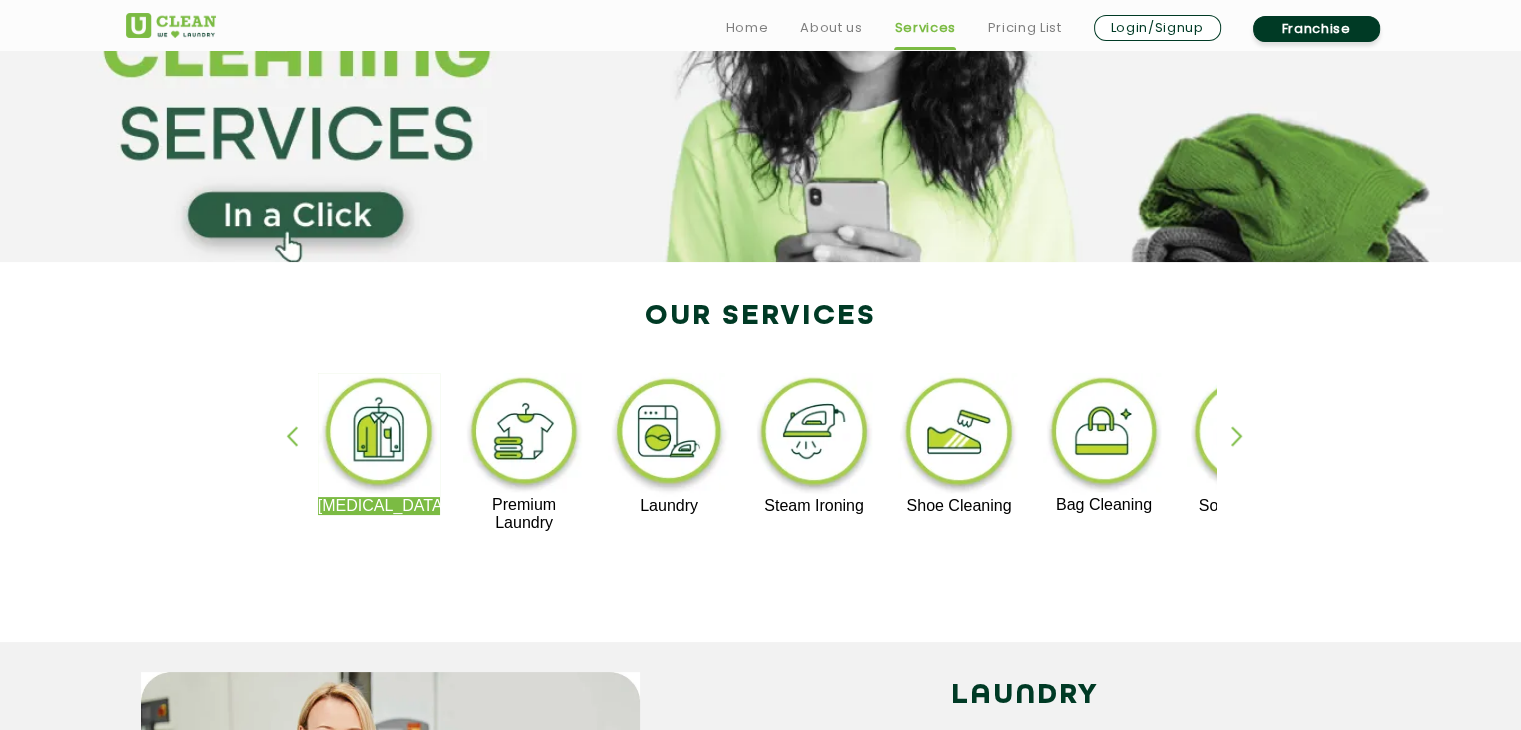 click at bounding box center (814, 435) 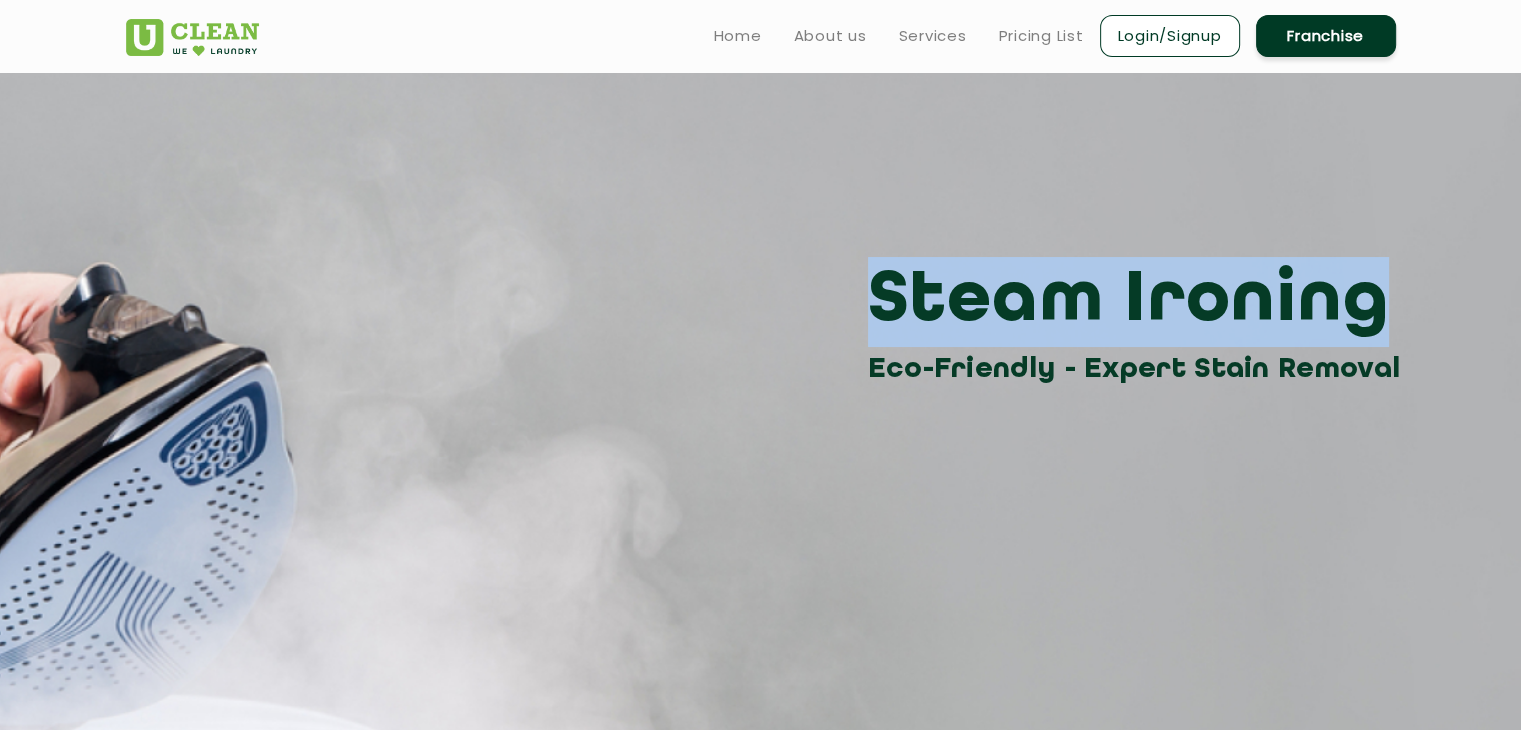 drag, startPoint x: 856, startPoint y: 293, endPoint x: 1514, endPoint y: 293, distance: 658 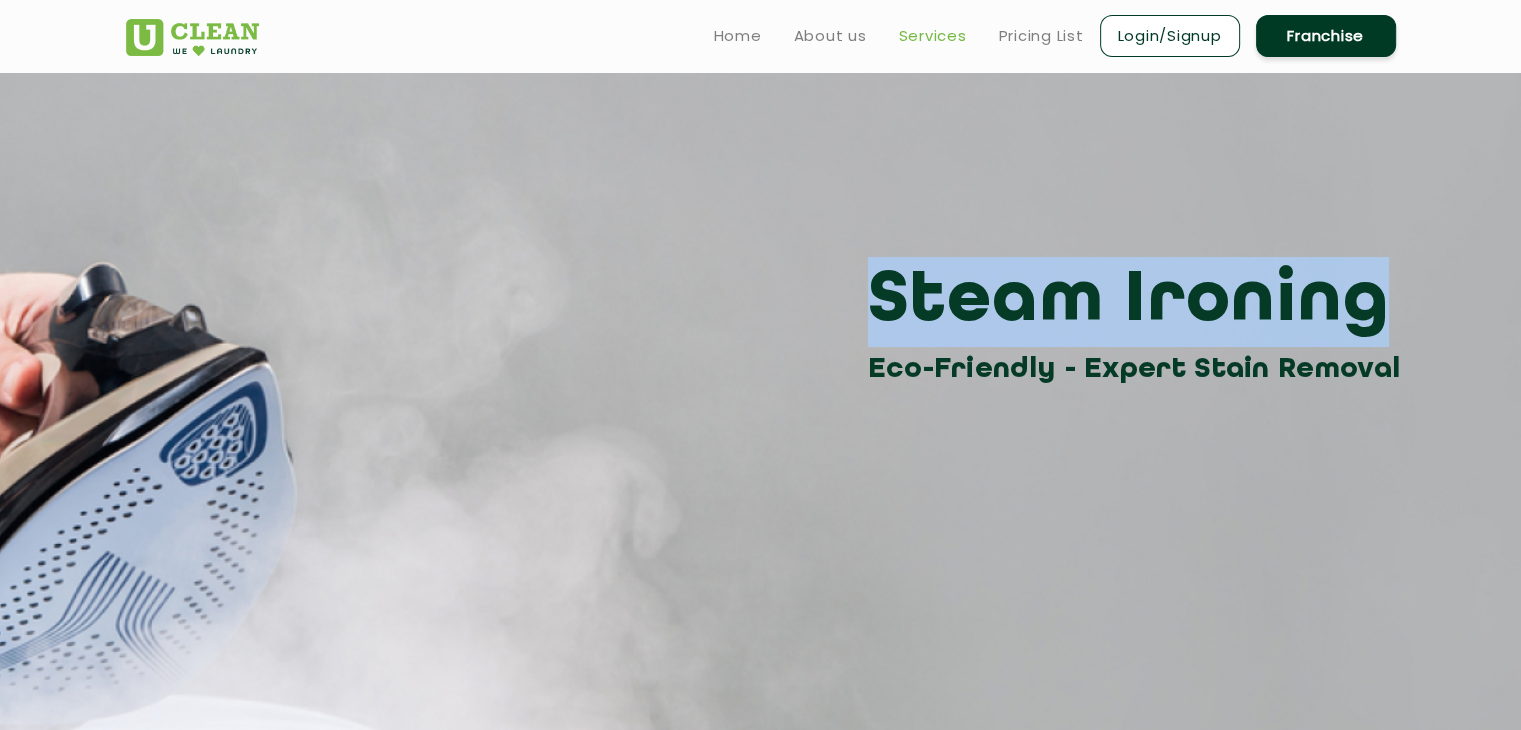 click on "Services" at bounding box center (933, 36) 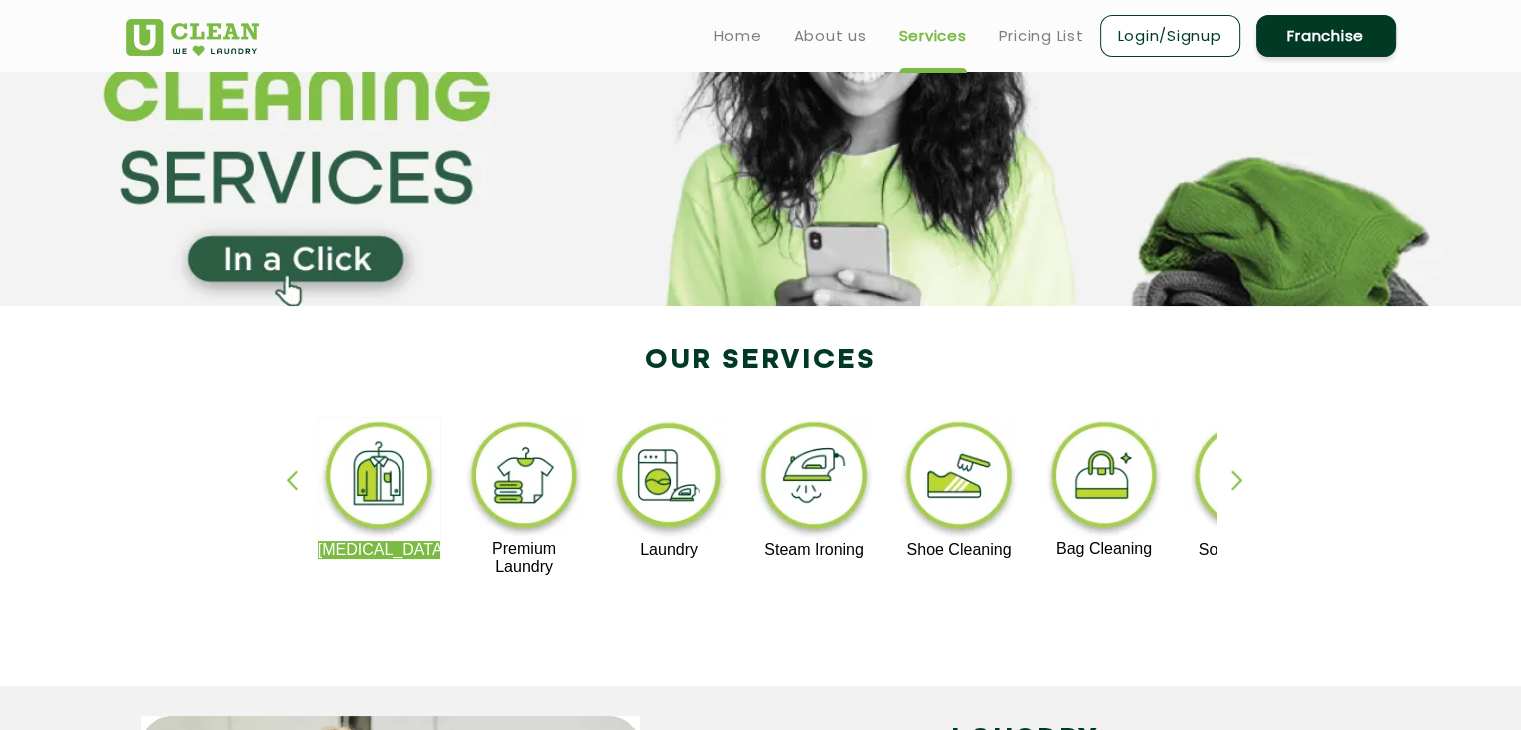 scroll, scrollTop: 200, scrollLeft: 0, axis: vertical 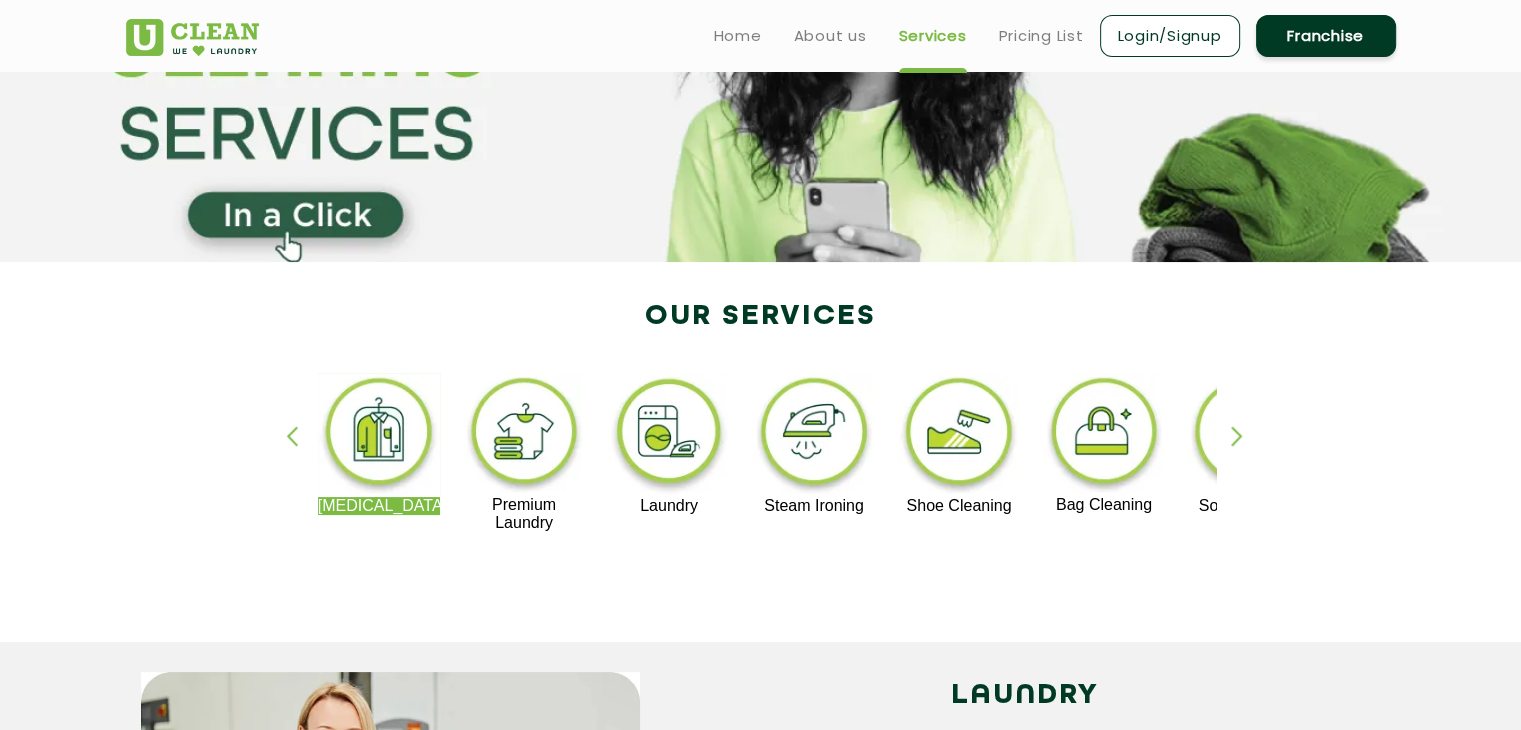 click at bounding box center (959, 435) 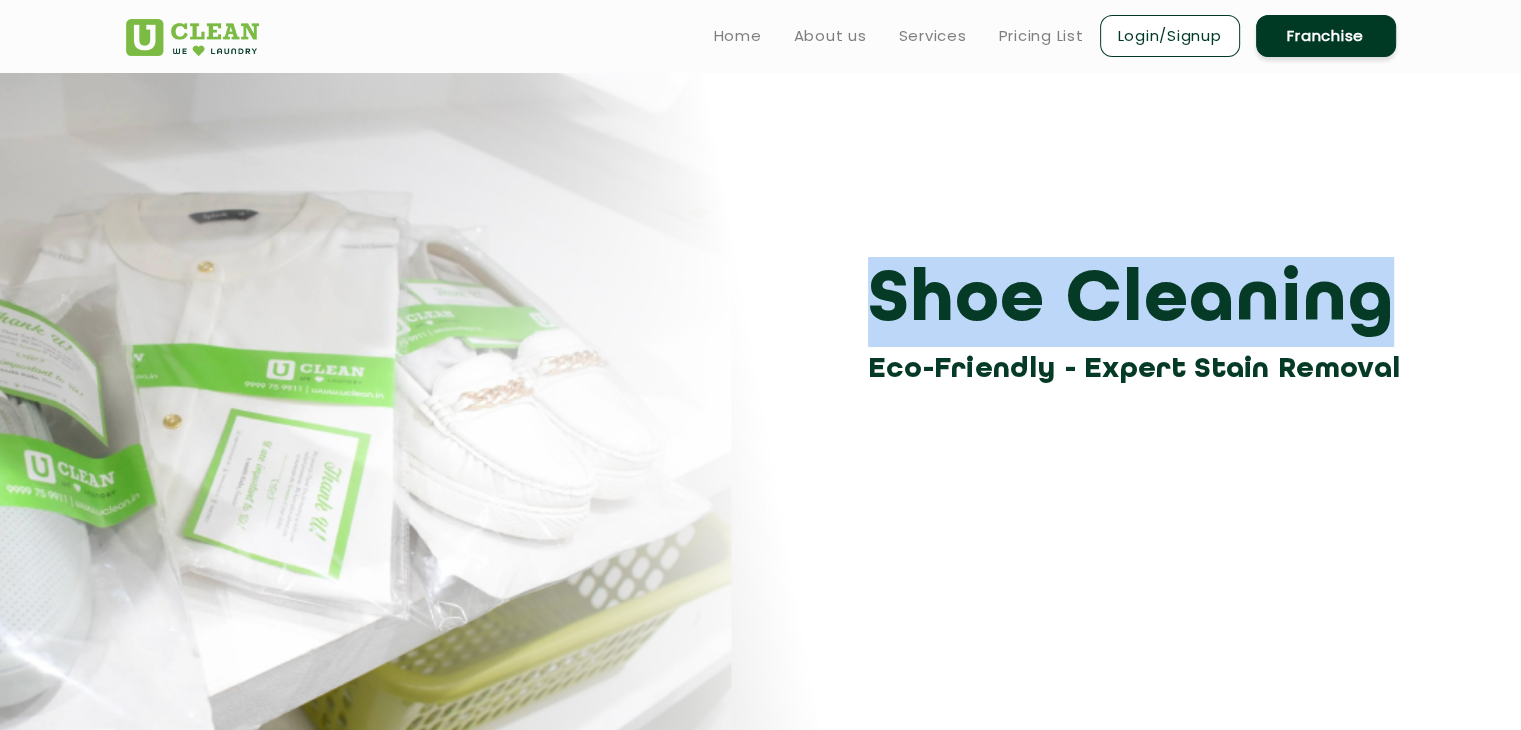 drag, startPoint x: 926, startPoint y: 285, endPoint x: 1500, endPoint y: 263, distance: 574.42145 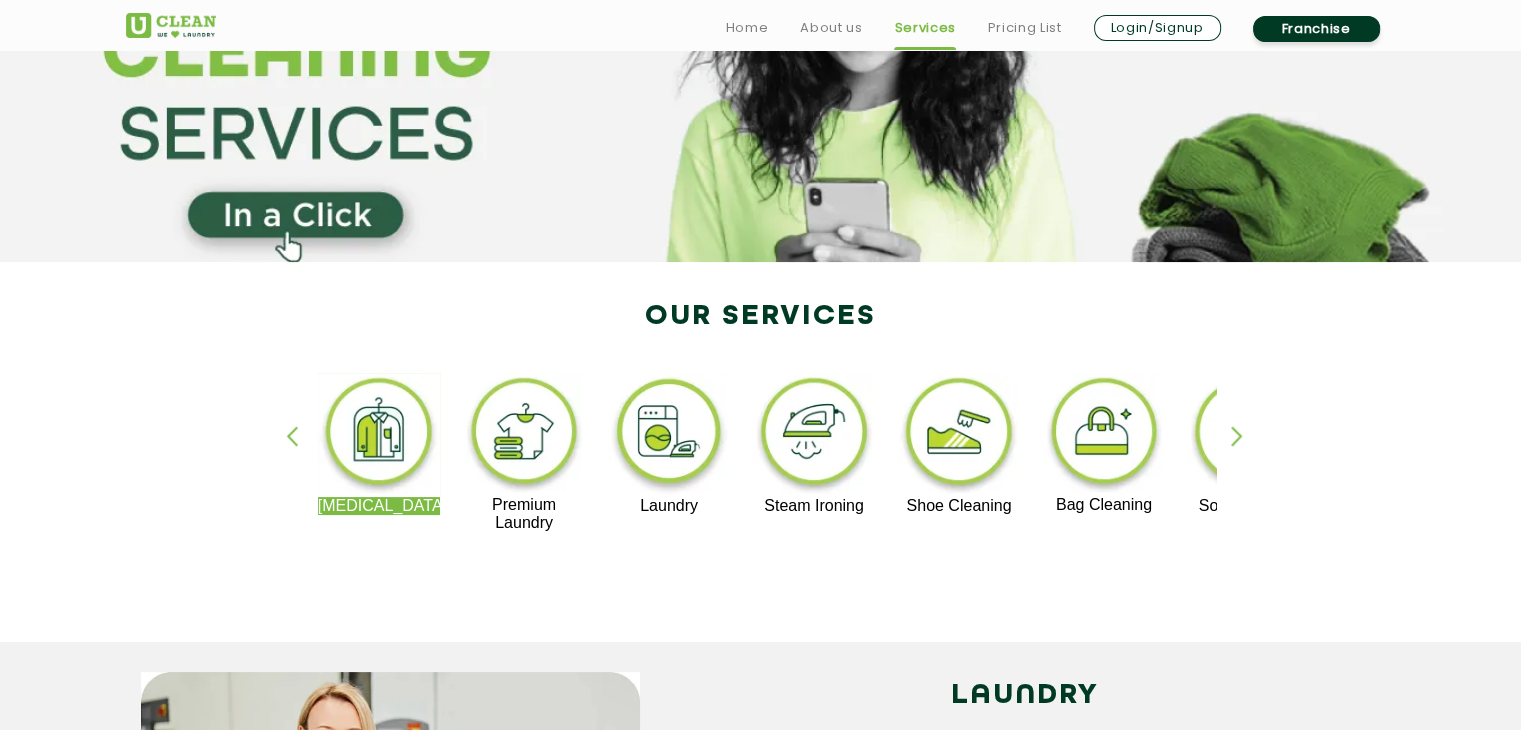 click at bounding box center (1104, 434) 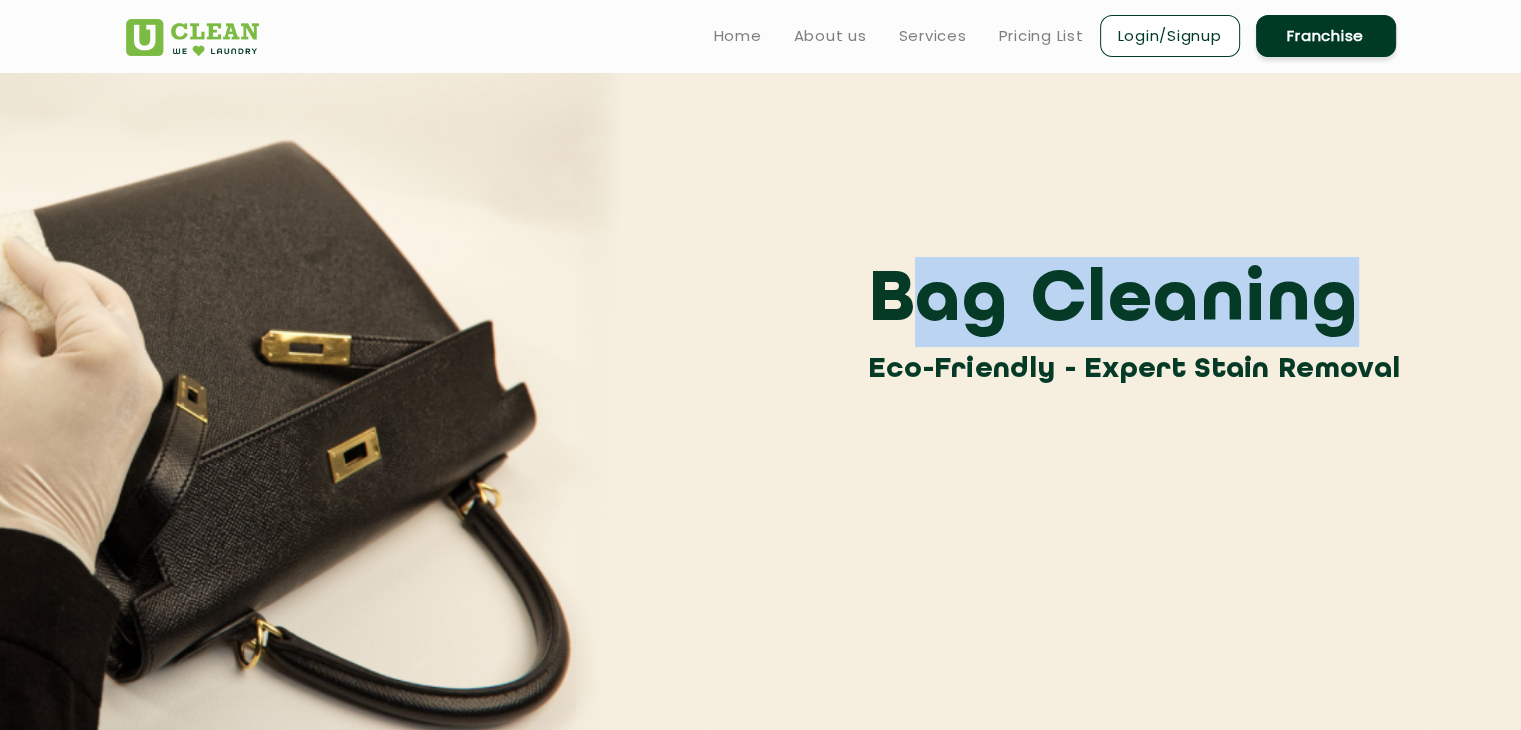 drag, startPoint x: 892, startPoint y: 297, endPoint x: 1535, endPoint y: 289, distance: 643.04974 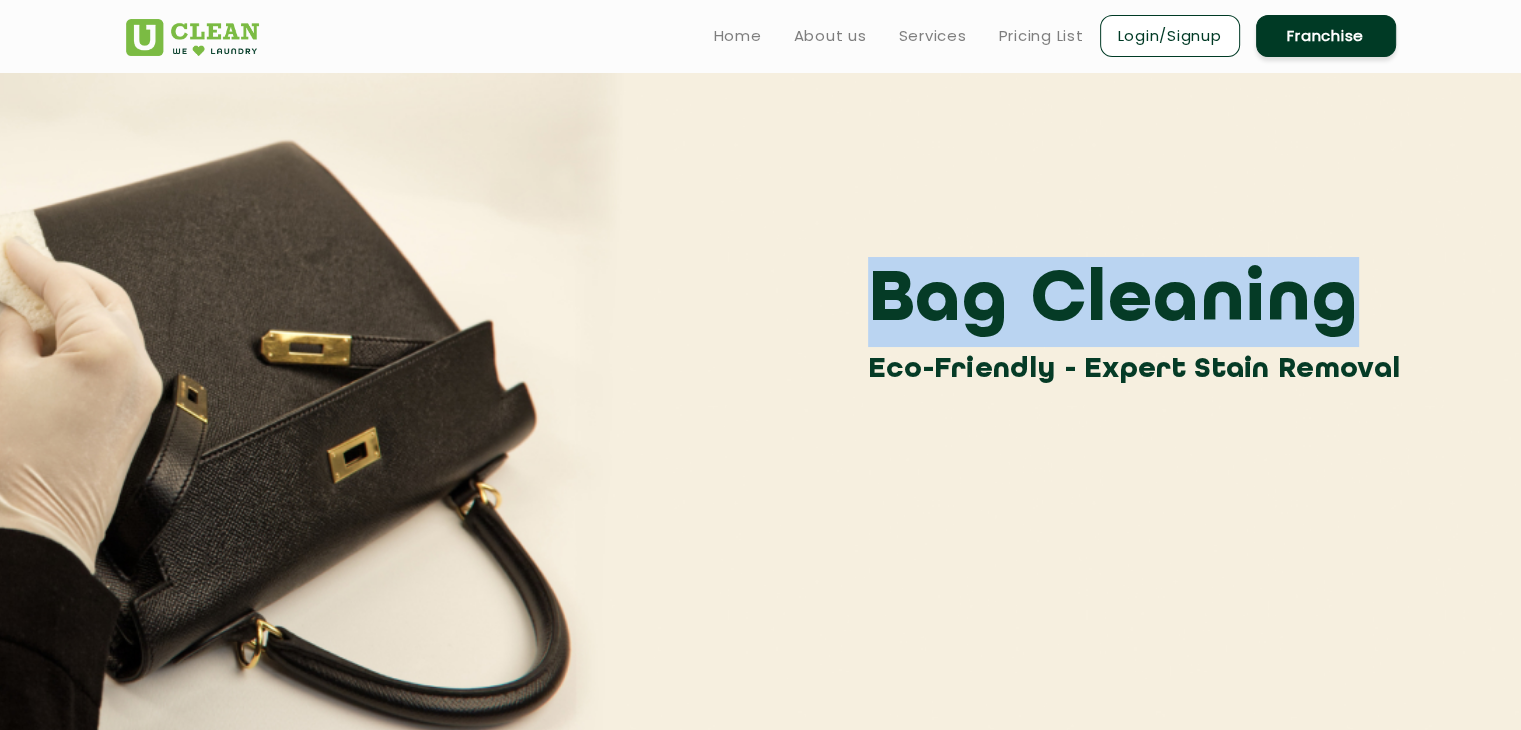 drag, startPoint x: 862, startPoint y: 310, endPoint x: 1530, endPoint y: 312, distance: 668.003 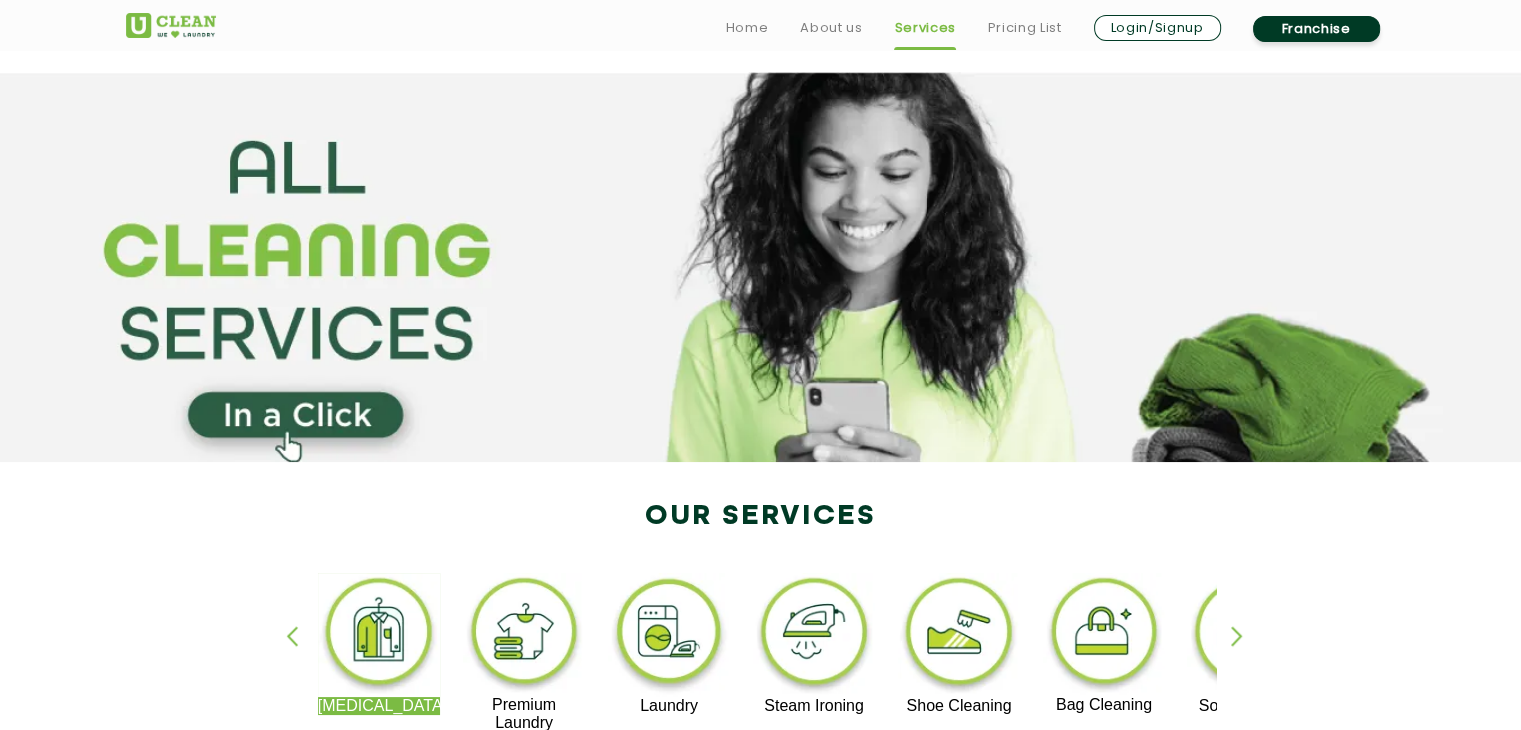 scroll, scrollTop: 200, scrollLeft: 0, axis: vertical 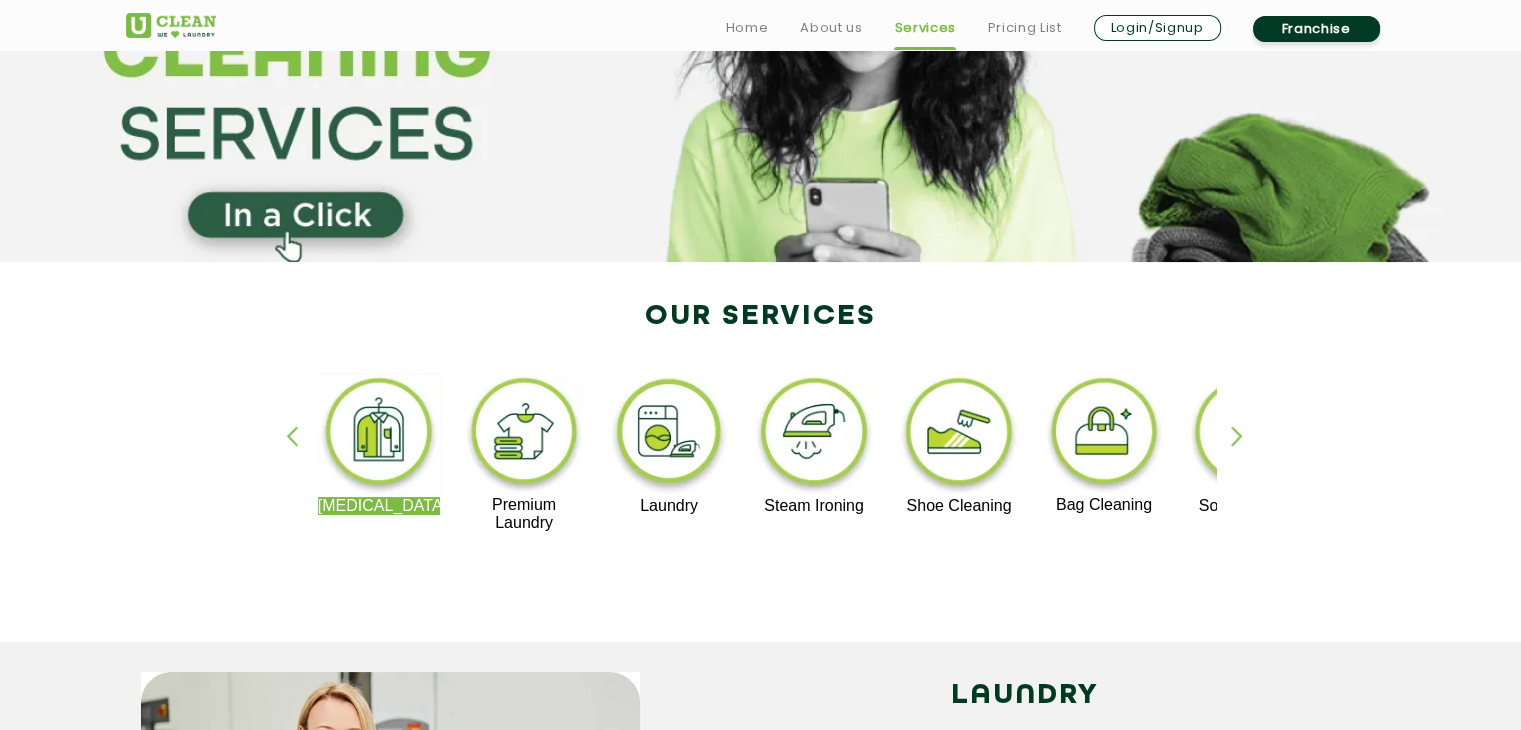 click on "[MEDICAL_DATA] Premium Laundry Laundry Steam Ironing Shoe Cleaning Bag Cleaning Sofa Cleaning Carpet Cleaning" 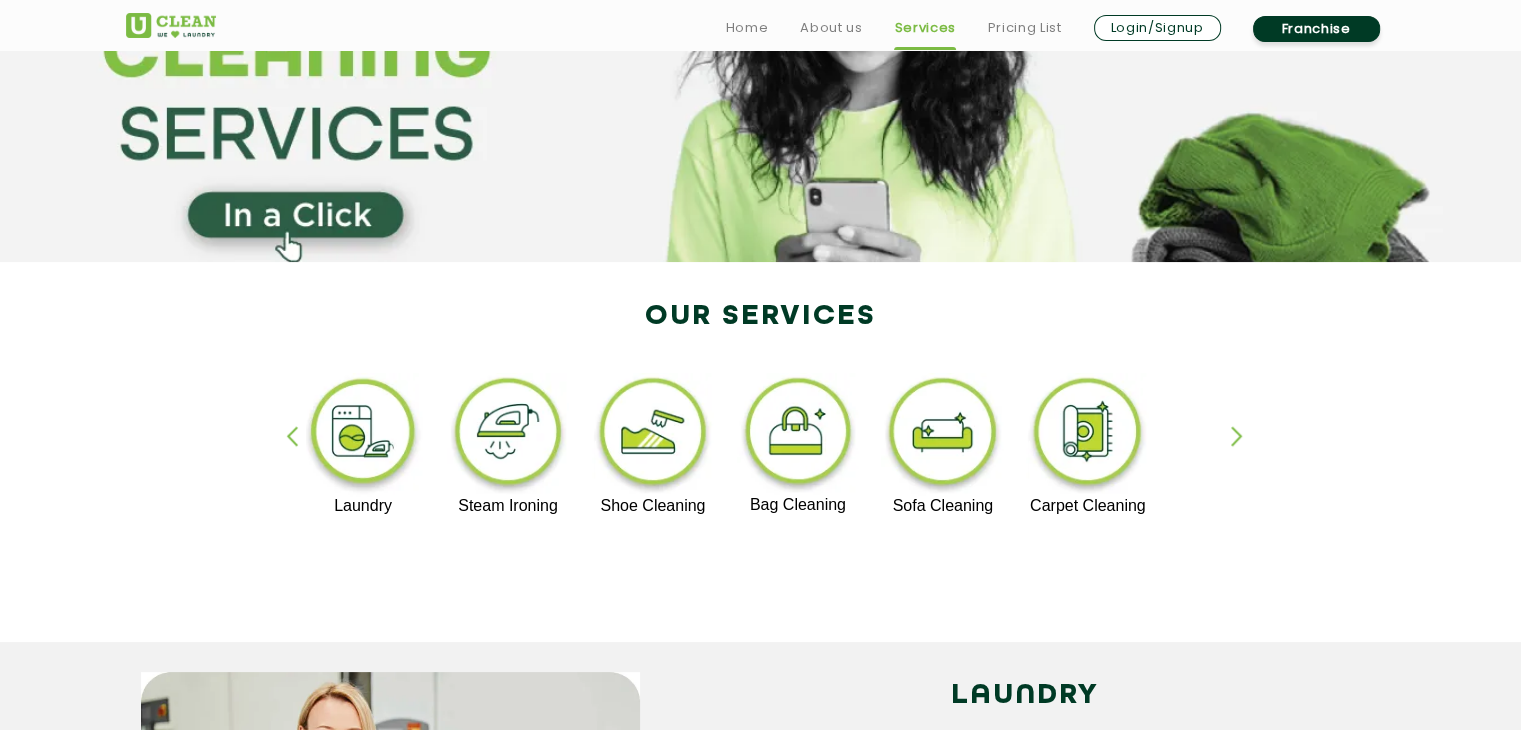 click at bounding box center (1246, 453) 